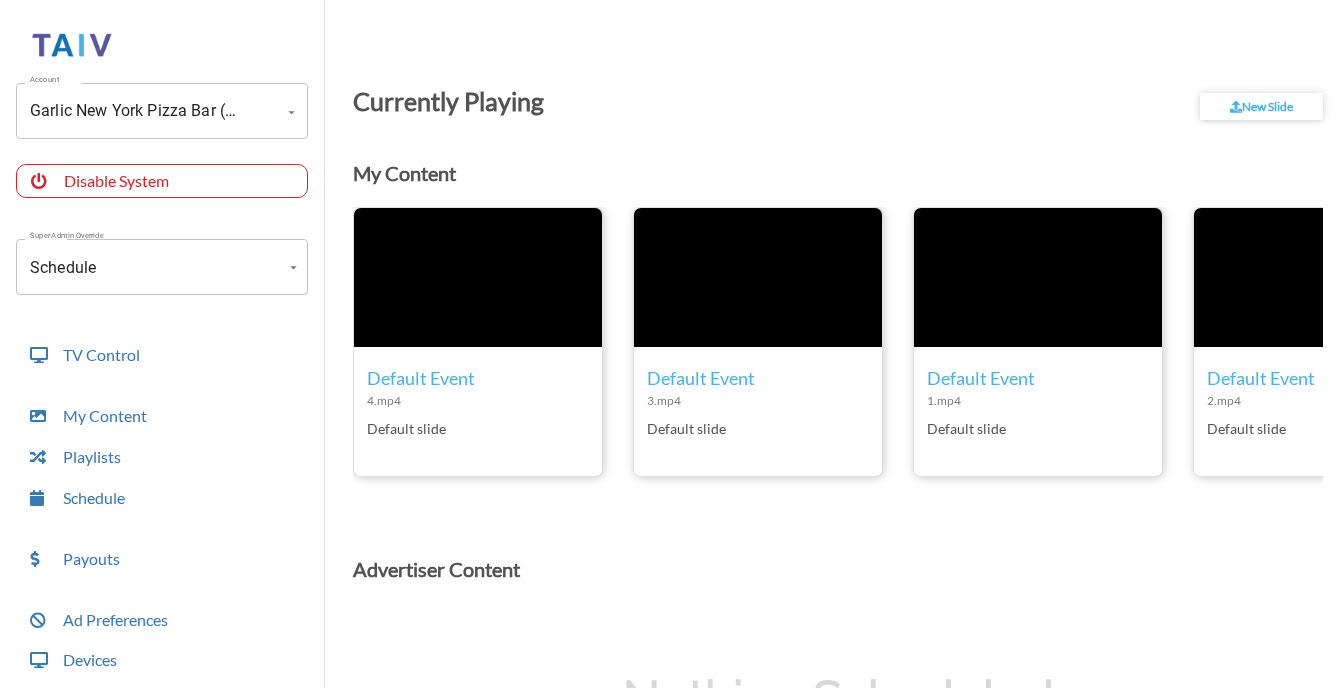 scroll, scrollTop: 0, scrollLeft: 0, axis: both 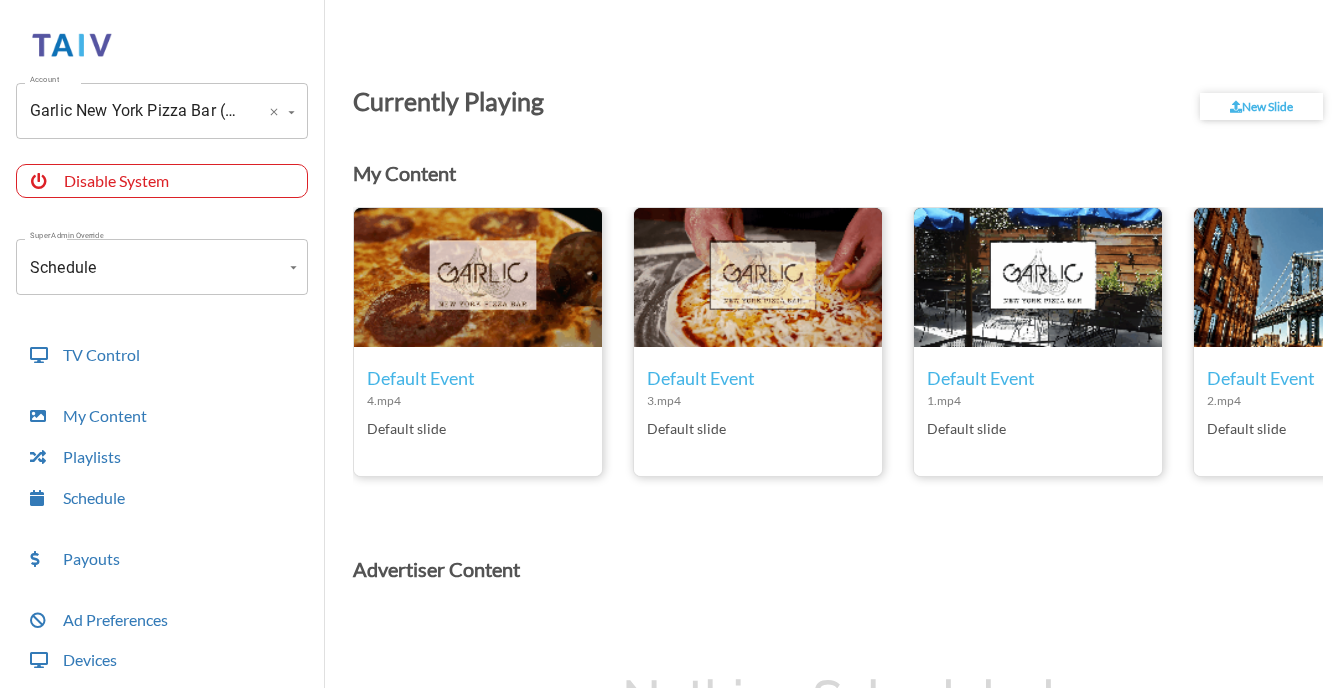 click on "Garlic New York Pizza Bar (-ONMIUoi9KV5u1_OB2se)" at bounding box center (134, 111) 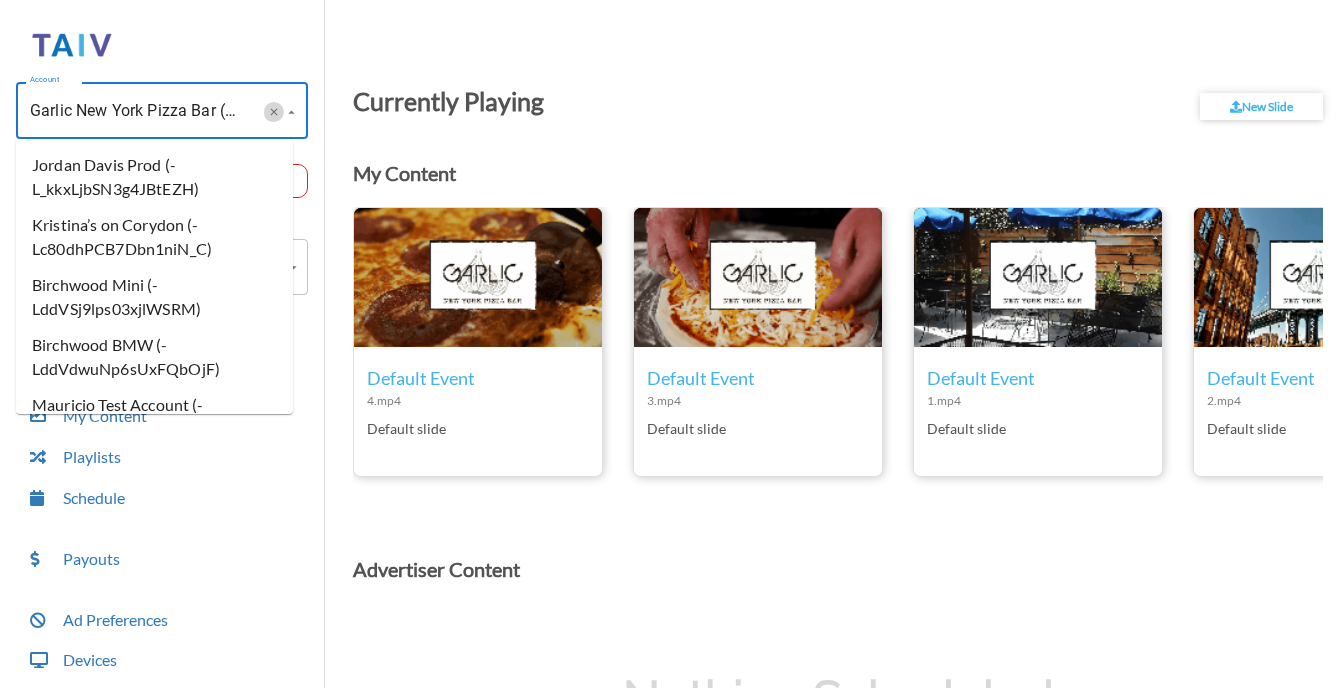click at bounding box center (274, 112) 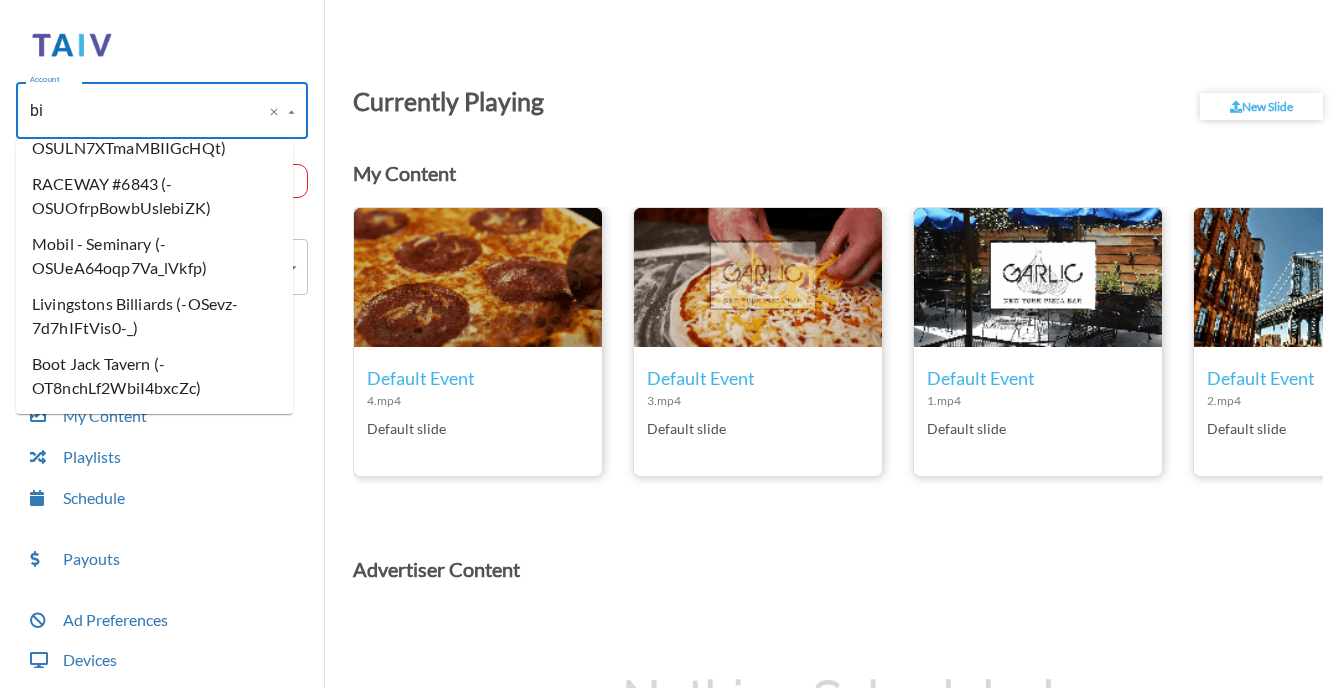 scroll, scrollTop: 0, scrollLeft: 0, axis: both 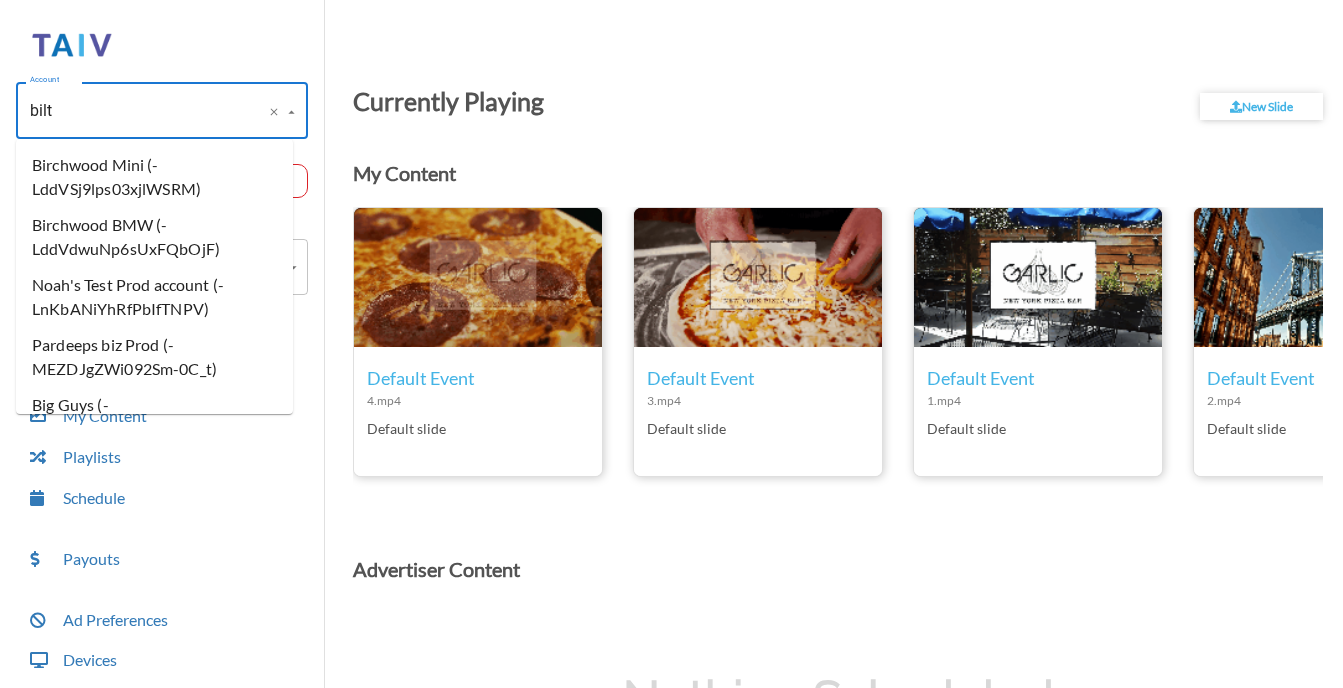type on "bilt" 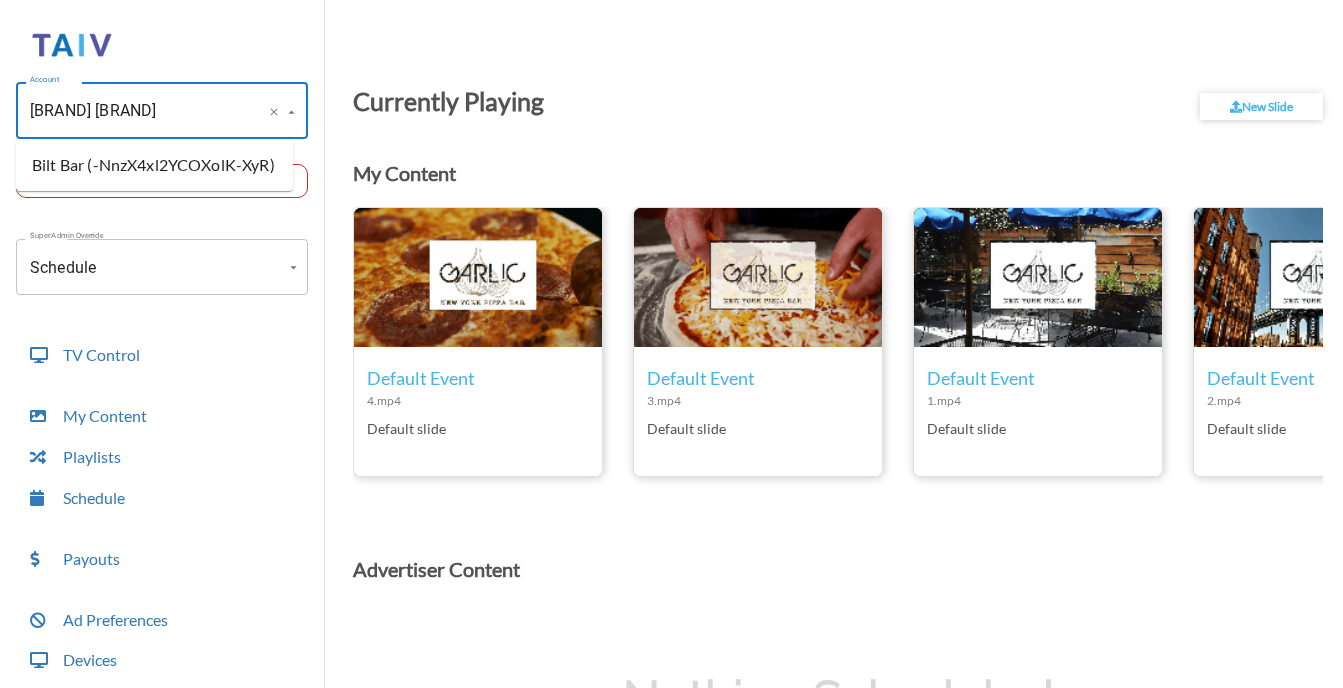 click on "Bilt Bar (-NnzX4xl2YCOXolK-XyR)" at bounding box center [154, 165] 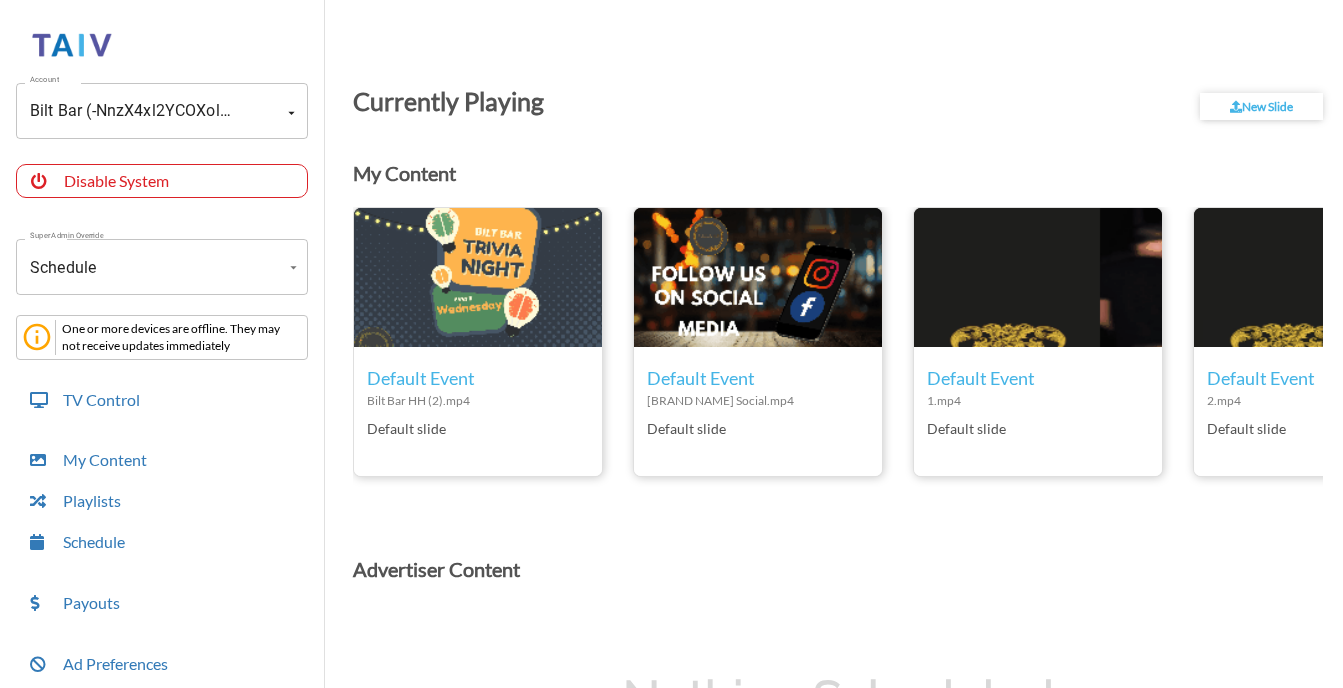 click on "Account [BRAND] (-NnzX4xl2YCOXolK-XyR) Account Disable System Super Admin Override Schedule Schedule Mode Mode One or more devices are offline. They may not receive updates immediately TV Control My Content Playlists Schedule Payouts Ad Preferences Devices Settings Super Admin Dashboard Ad Manager Log Out Currently Playing New Slide My Content edit_icon Default Event [BRAND] HH (2).mp4 Default slide edit_icon Default Event [BRAND] Social.mp4 Default slide edit_icon Default Event 1.mp4 Default slide edit_icon Default Event 2.mp4 Default slide edit_icon Default Event 3.mp4 Default slide edit_icon Default Event 4.mp4 Default slide edit_icon Default Event [BRAND] HH (1).mp4 Default slide Advertiser Content Nothing Scheduled Weekly Schedule 06 Sun 07 Mon 08 Tue 09 Wed 10 Thu 11 Fri 12 Sat Default Event 12:00 AM 1:00 AM 2:00 AM 3:00 AM 4:00 AM 5:00 AM 6:00 AM 7:00 AM 8:00 AM 9:00 AM 10:00 AM 11:00 AM 12:00 PM 1:00 PM 2:00 PM 3:00 PM 4:00 PM 5:00 PM 6:00 PM 7:00 PM 8:00 PM 9:00 PM 10:00 PM 11:00 PM" at bounding box center (671, 349) 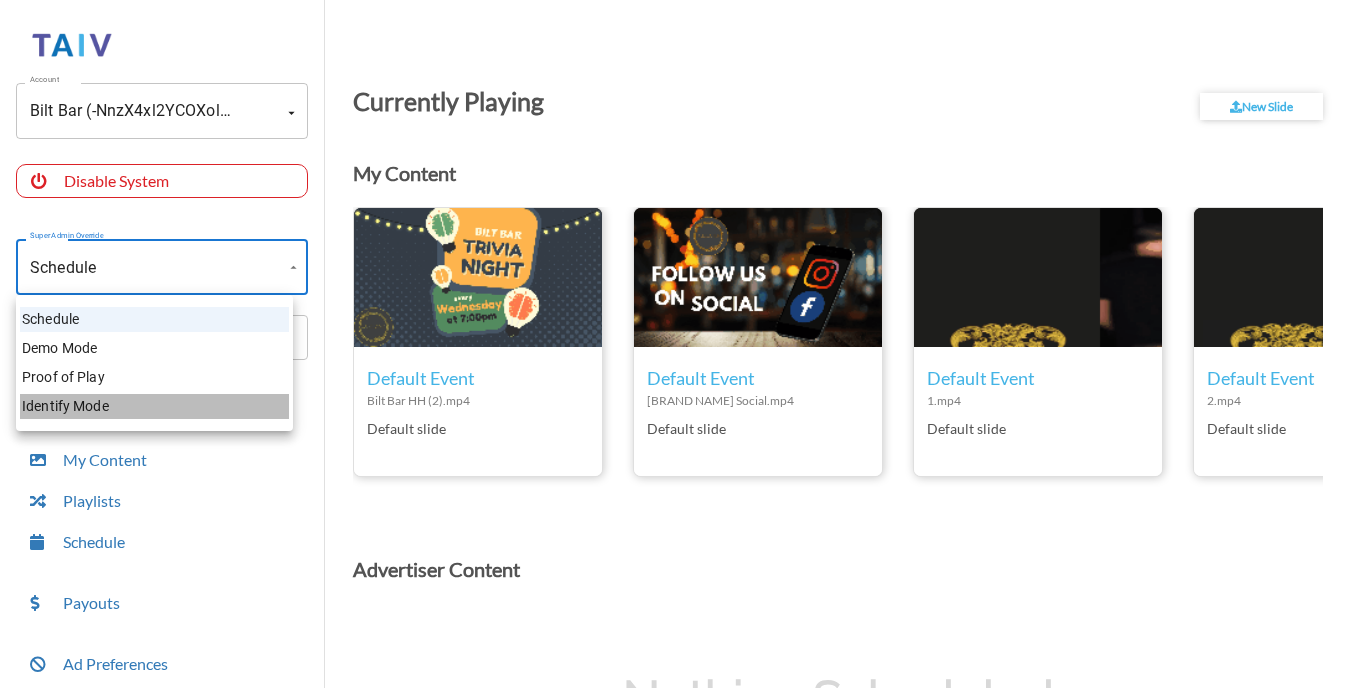 click on "Identify Mode" at bounding box center [154, 406] 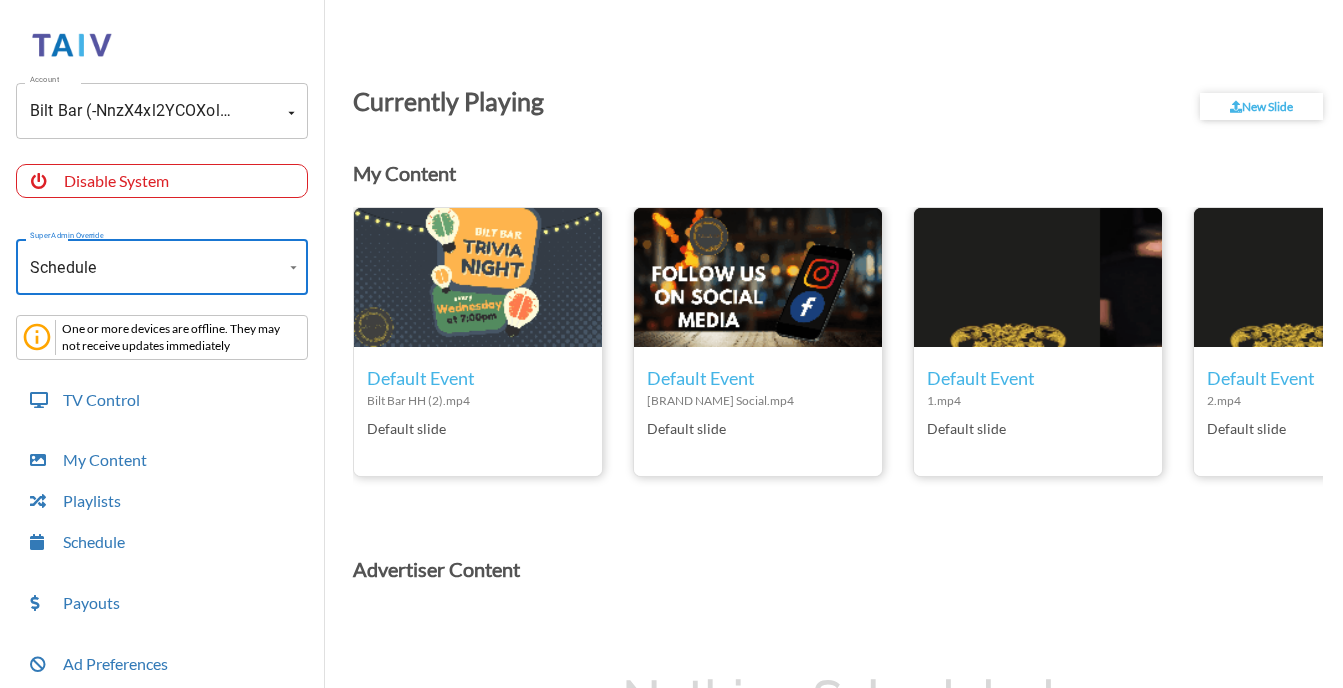 click on "Account [BRAND] (-NnzX4xl2YCOXolK-XyR) Account Disable System Super Admin Override Schedule Schedule Mode Mode One or more devices are offline. They may not receive updates immediately TV Control My Content Playlists Schedule Payouts Ad Preferences Devices Settings Super Admin Dashboard Ad Manager Log Out Currently Playing New Slide My Content edit_icon Default Event [BRAND] HH (2).mp4 Default slide edit_icon Default Event [BRAND] Social.mp4 Default slide edit_icon Default Event 1.mp4 Default slide edit_icon Default Event 2.mp4 Default slide edit_icon Default Event 3.mp4 Default slide edit_icon Default Event 4.mp4 Default slide edit_icon Default Event [BRAND] HH (1).mp4 Default slide Advertiser Content Nothing Scheduled Weekly Schedule 06 Sun 07 Mon 08 Tue 09 Wed 10 Thu 11 Fri 12 Sat Default Event 12:00 AM 1:00 AM 2:00 AM 3:00 AM 4:00 AM 5:00 AM 6:00 AM 7:00 AM 8:00 AM 9:00 AM 10:00 AM 11:00 AM 12:00 PM 1:00 PM 2:00 PM 3:00 PM 4:00 PM 5:00 PM 6:00 PM 7:00 PM 8:00 PM 9:00 PM 10:00 PM 11:00 PM" at bounding box center (671, 349) 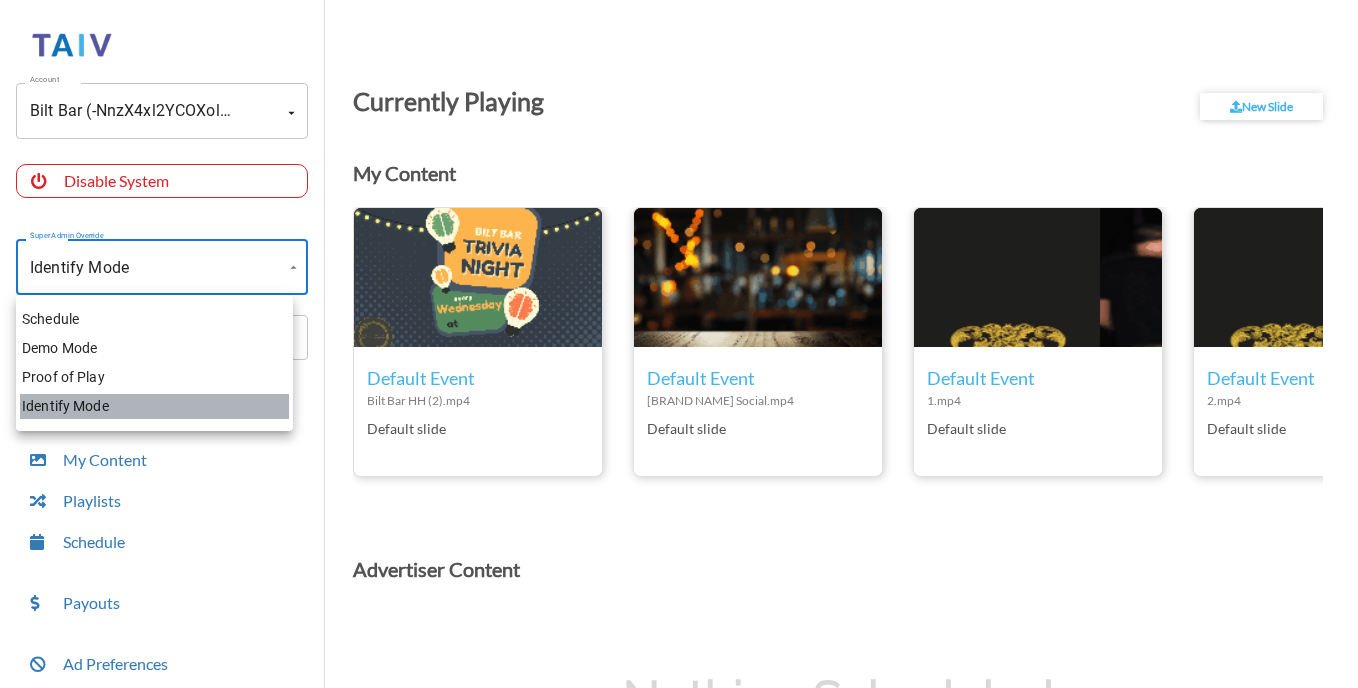 click on "Identify Mode" at bounding box center [154, 406] 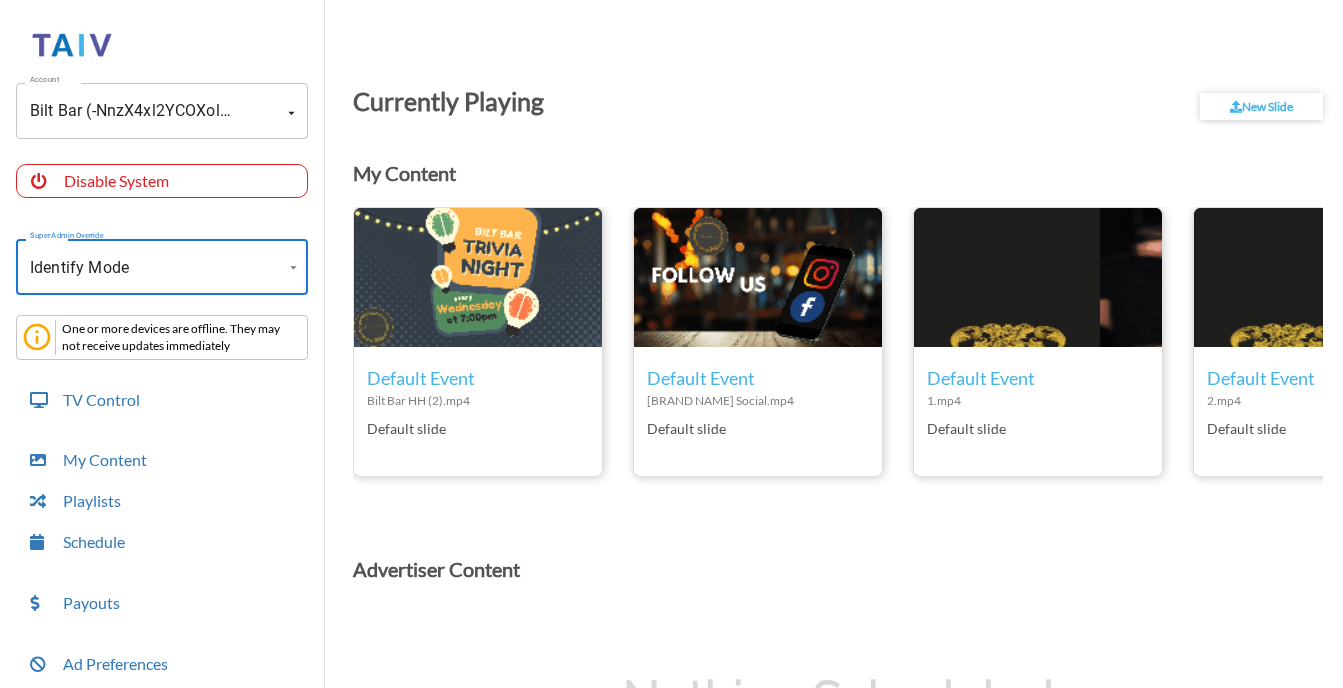 click on "Account [BRAND] (-NnzX4xl2YCOXolK-XyR) Account Disable System Super Admin Override Identify Mode Identify Mode Mode One or more devices are offline. They may not receive updates immediately TV Control My Content Playlists Schedule Payouts Ad Preferences Devices Settings Super Admin Dashboard Ad Manager Log Out Currently Playing New Slide My Content edit_icon Default Event [BRAND] HH (2).mp4 Default slide edit_icon Default Event [BRAND] Social.mp4 Default slide edit_icon Default Event 1.mp4 Default slide edit_icon Default Event 2.mp4 Default slide edit_icon Default Event 3.mp4 Default slide edit_icon Default Event 4.mp4 Default slide edit_icon Default Event [BRAND] HH (1).mp4 Default slide Advertiser Content Nothing Scheduled Weekly Schedule 06 Sun 07 Mon 08 Tue 09 Wed 10 Thu 11 Fri 12 Sat Default Event 12:00 AM 1:00 AM 2:00 AM 3:00 AM 4:00 AM 5:00 AM 6:00 AM 7:00 AM 8:00 AM 9:00 AM 10:00 AM 11:00 AM 12:00 PM 1:00 PM 2:00 PM 3:00 PM 4:00 PM 5:00 PM 6:00 PM 7:00 PM 8:00 PM 9:00 PM 10:00 PM 11:00 PM" at bounding box center (671, 349) 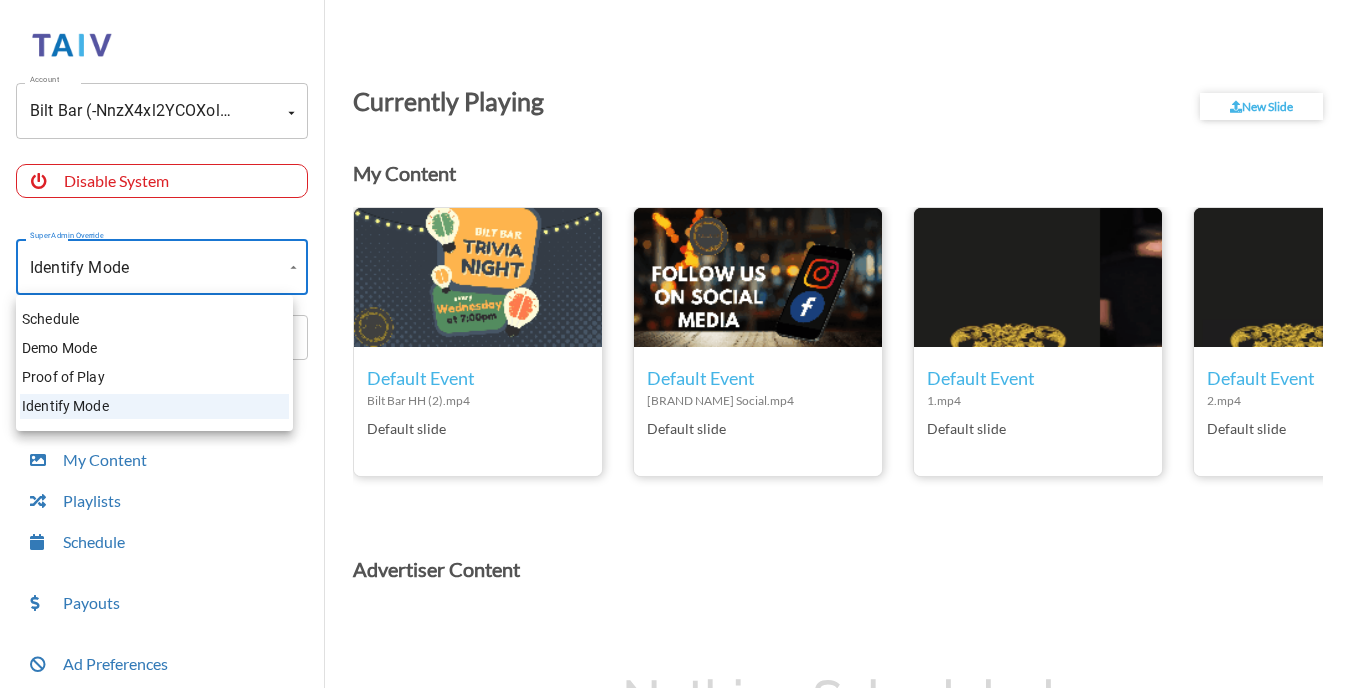 click on "Schedule" at bounding box center (154, 319) 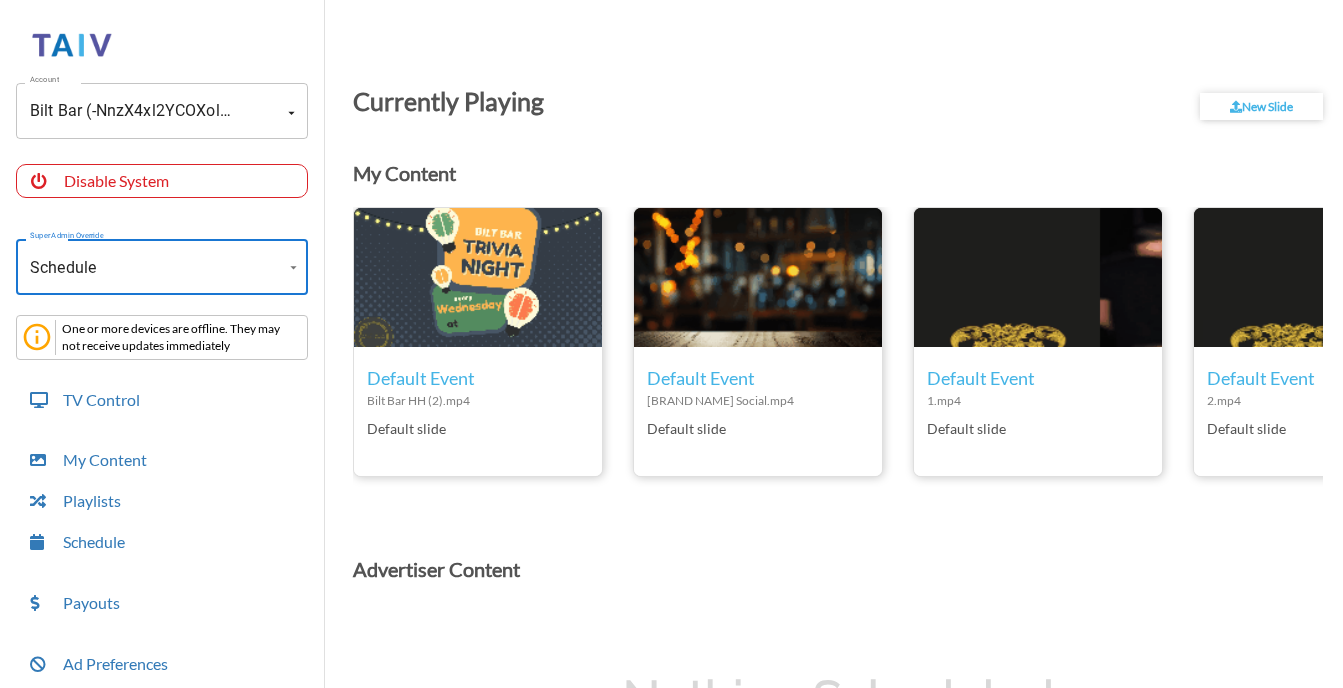 scroll, scrollTop: 283, scrollLeft: 0, axis: vertical 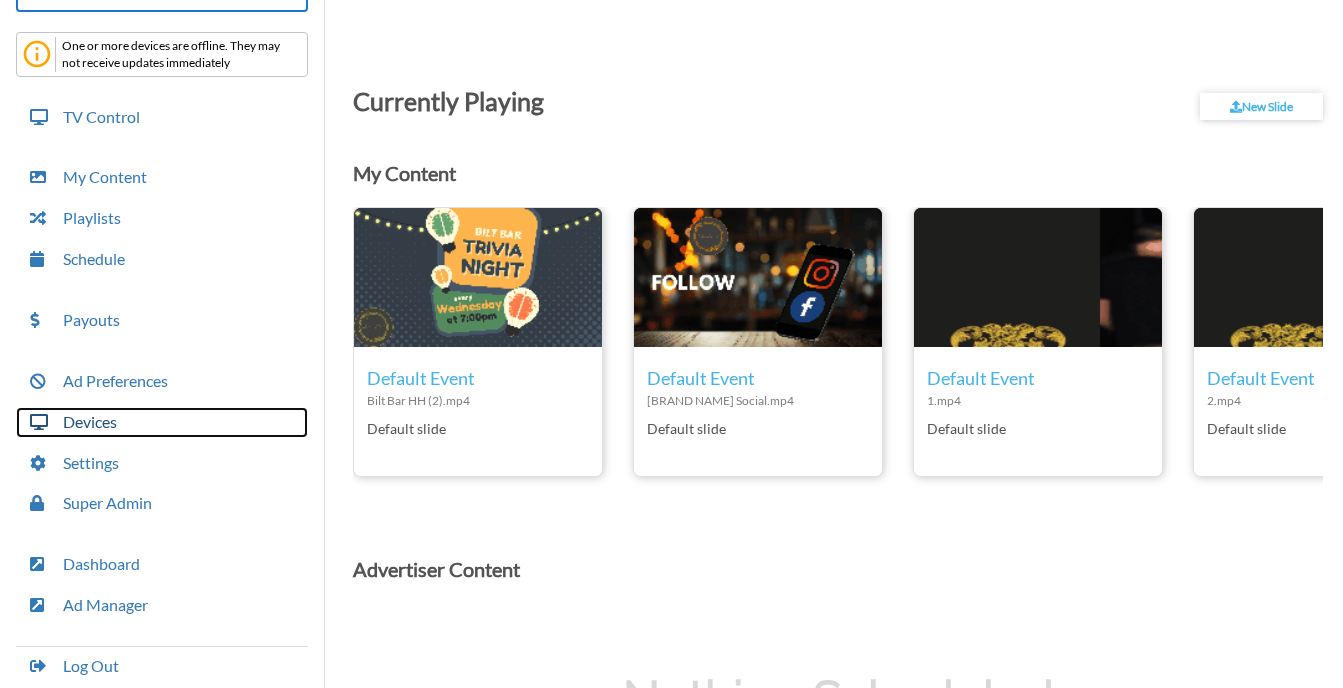 click on "Devices" at bounding box center (162, 422) 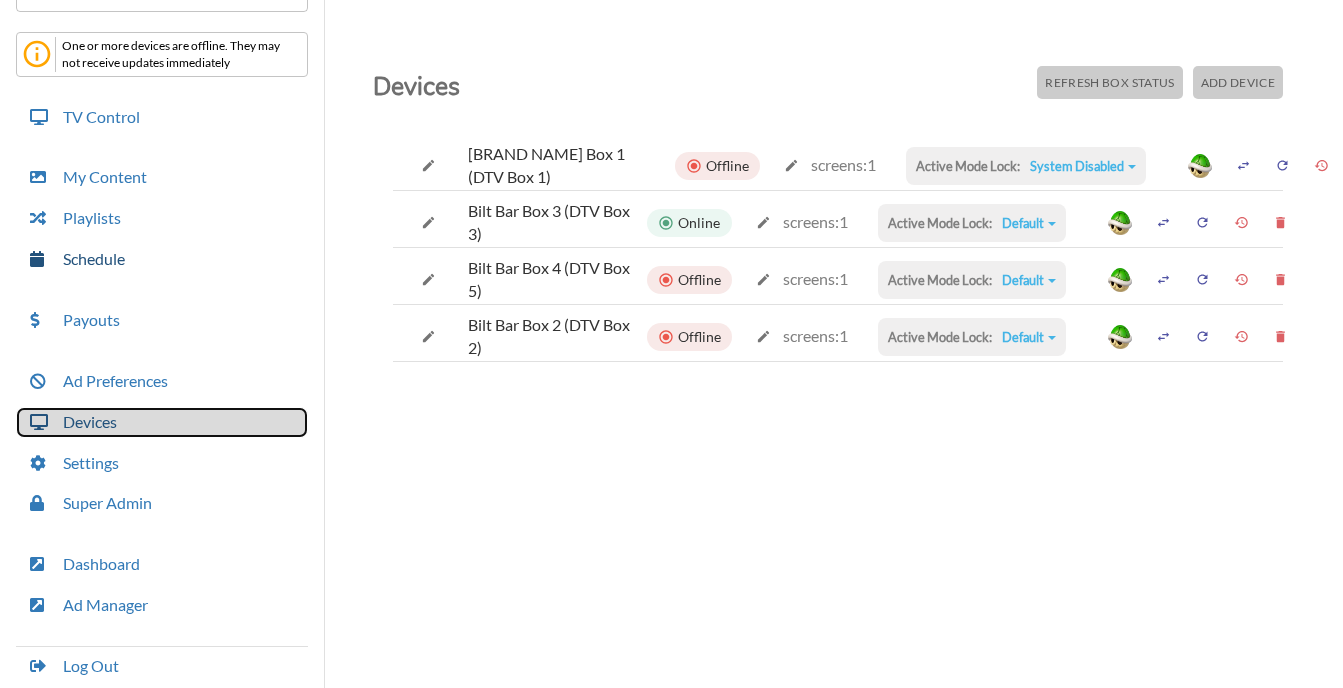 scroll, scrollTop: 0, scrollLeft: 0, axis: both 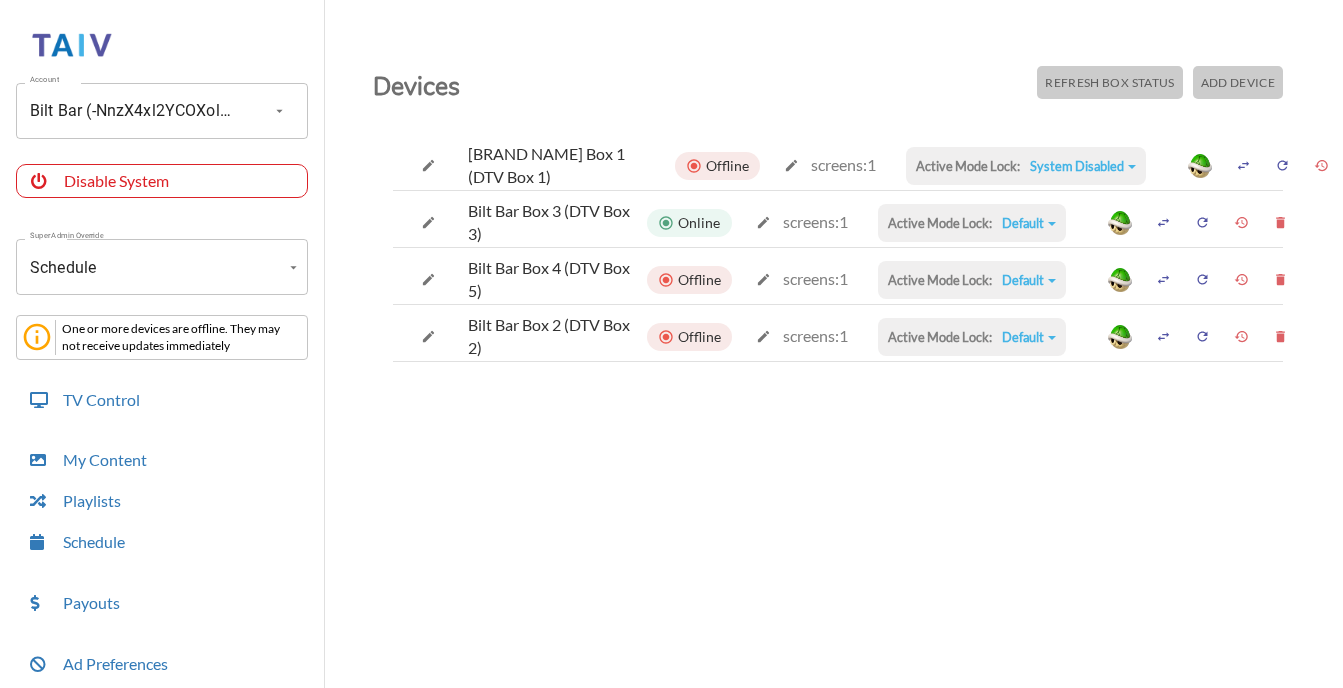click at bounding box center (1243, 165) 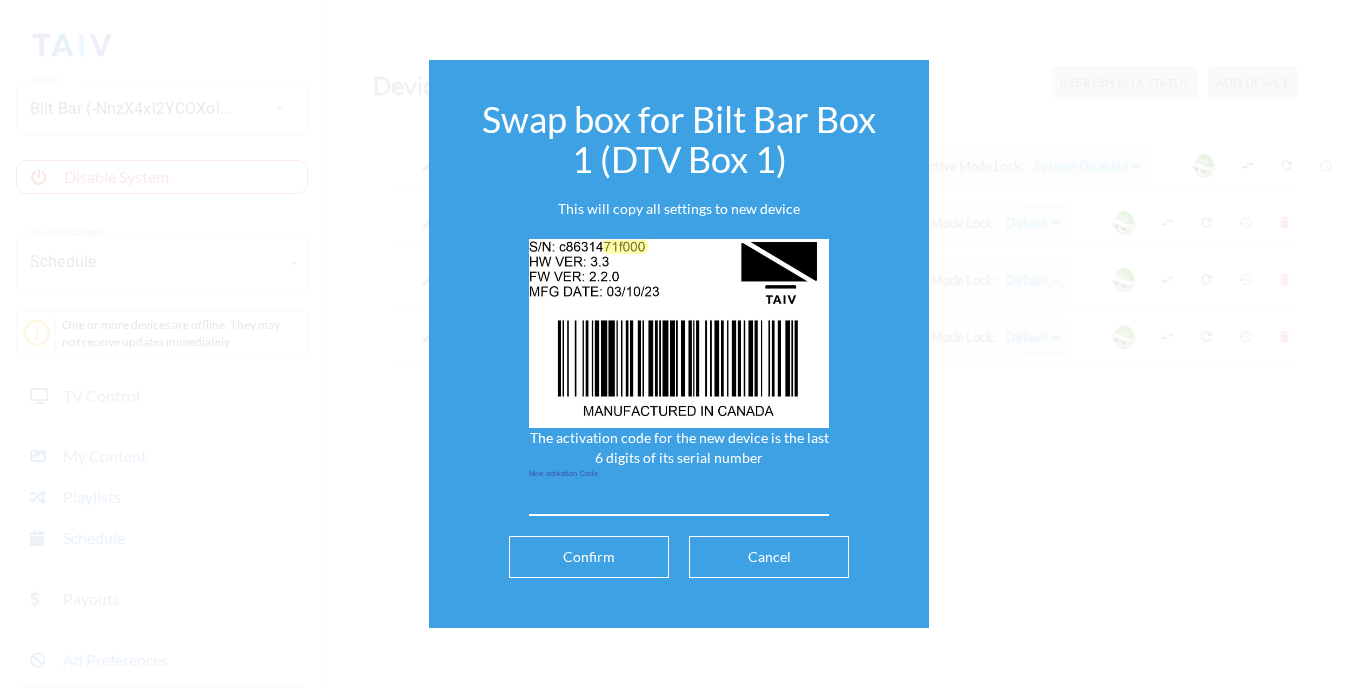 click at bounding box center [679, 500] 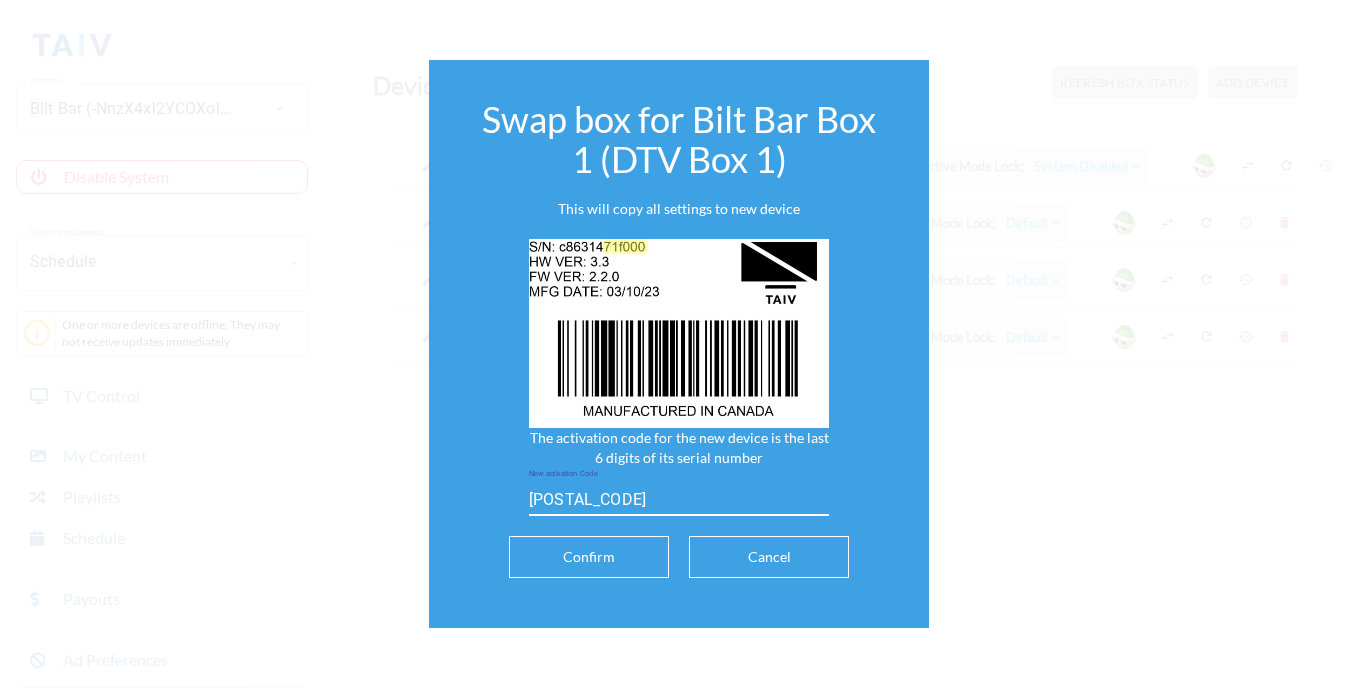 type on "[POSTAL_CODE]" 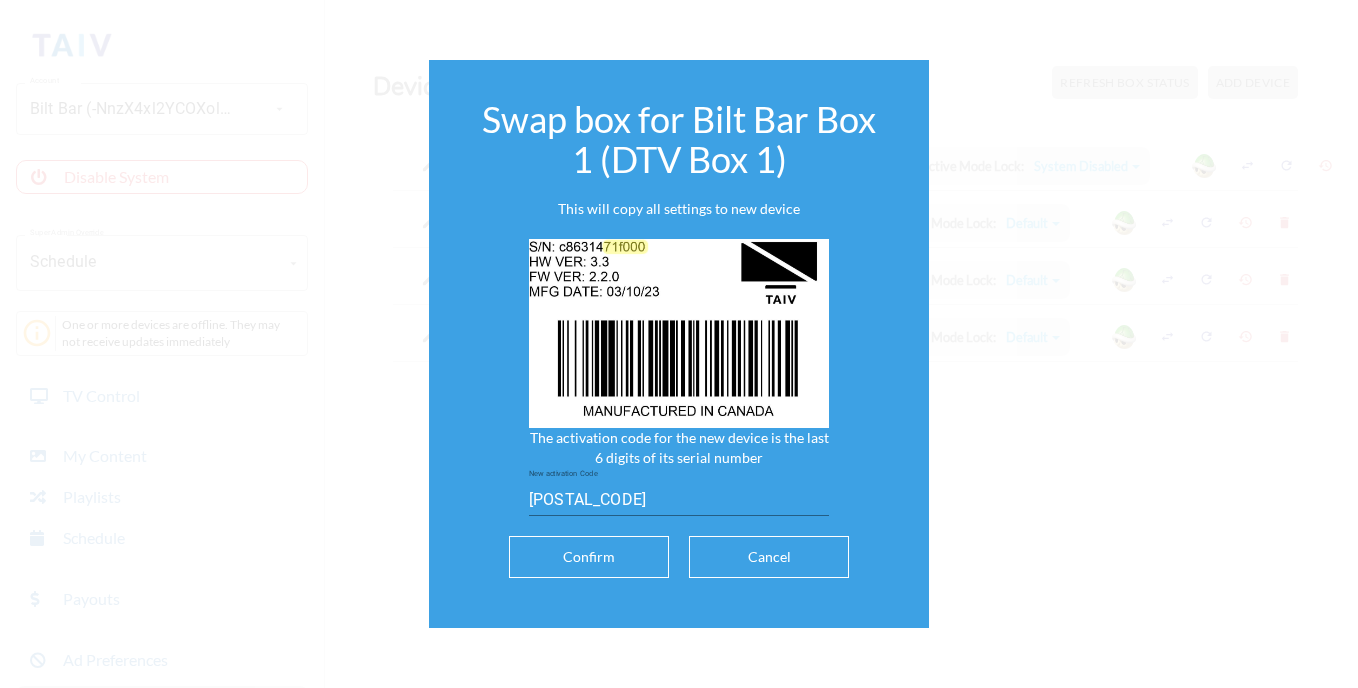 click on "Confirm" at bounding box center [589, 557] 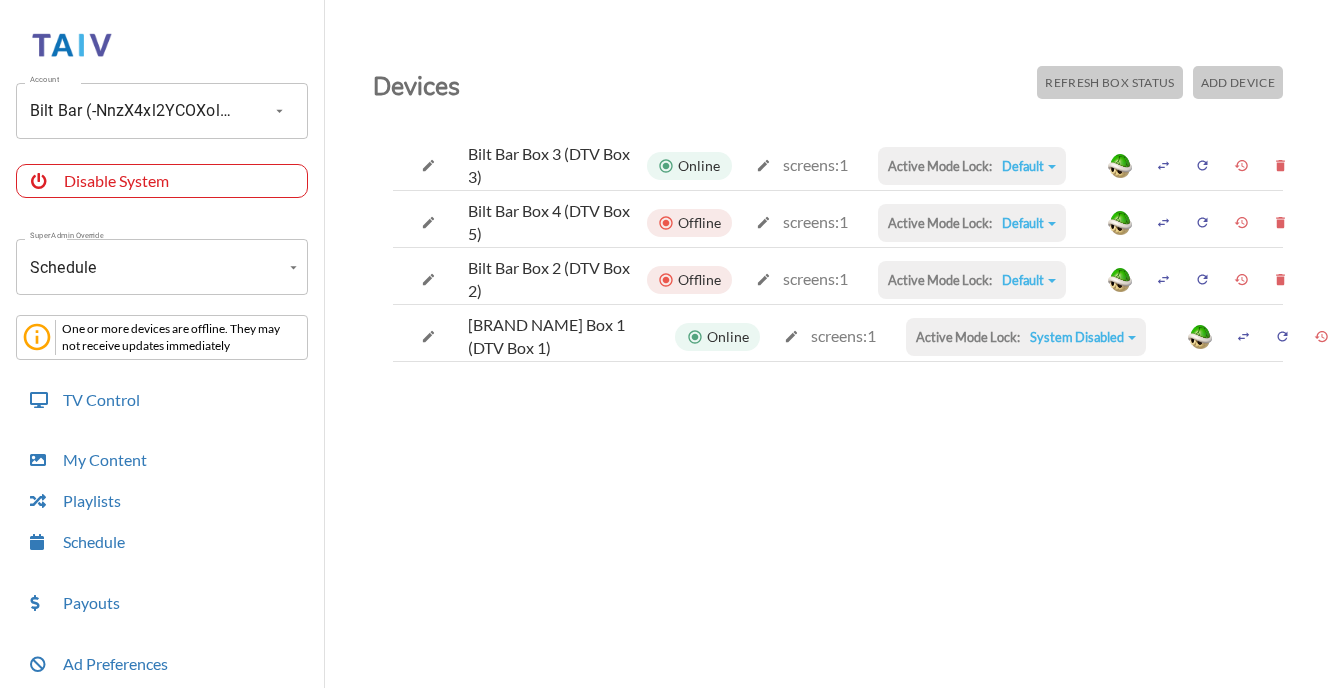 click on "System Disabled" at bounding box center [1029, 166] 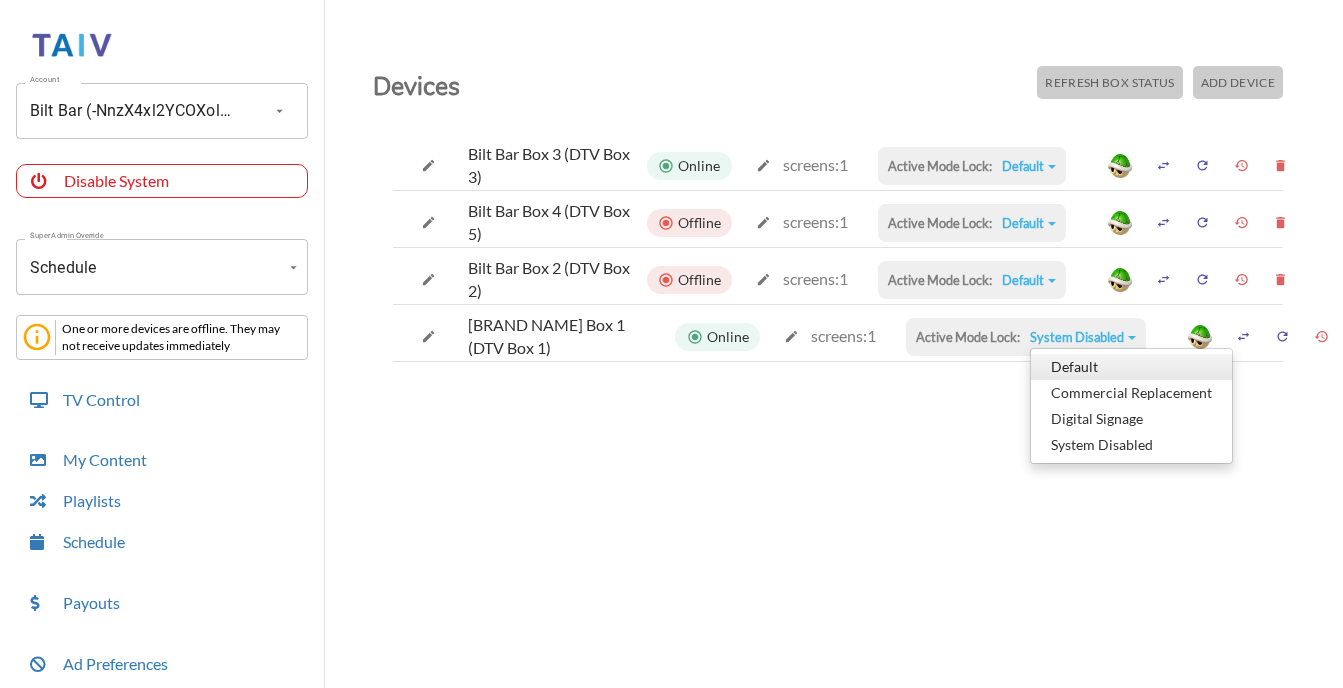 click on "Default" at bounding box center (1131, 367) 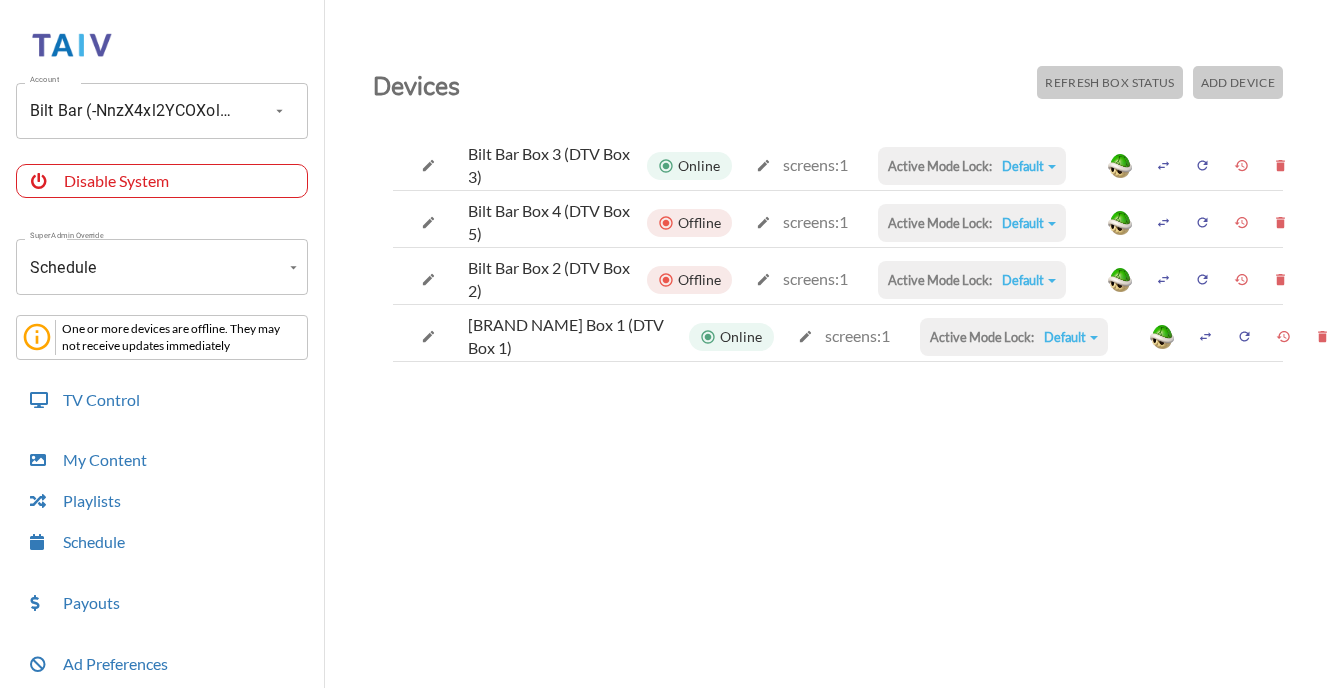 click on "Devices Refresh Box Status Add Device Bilt Bar Box 3 (DTV Box 3) Online screens:  1 Active Mode Lock:  Default   Default Commercial Replacement Digital Signage System Disabled Bilt Bar Box 4 (DTV Box 5) Offline screens:  1 Active Mode Lock:  Default   Default Commercial Replacement Digital Signage System Disabled Bilt Bar Box 2 (DTV Box 2) Offline screens:  1 Active Mode Lock:  Default   Default Commercial Replacement Digital Signage System Disabled Bilt Bar Box 1 (DTV Box 1) Online screens:  1 Active Mode Lock:  Default   Default Commercial Replacement Digital Signage System Disabled" at bounding box center (838, 394) 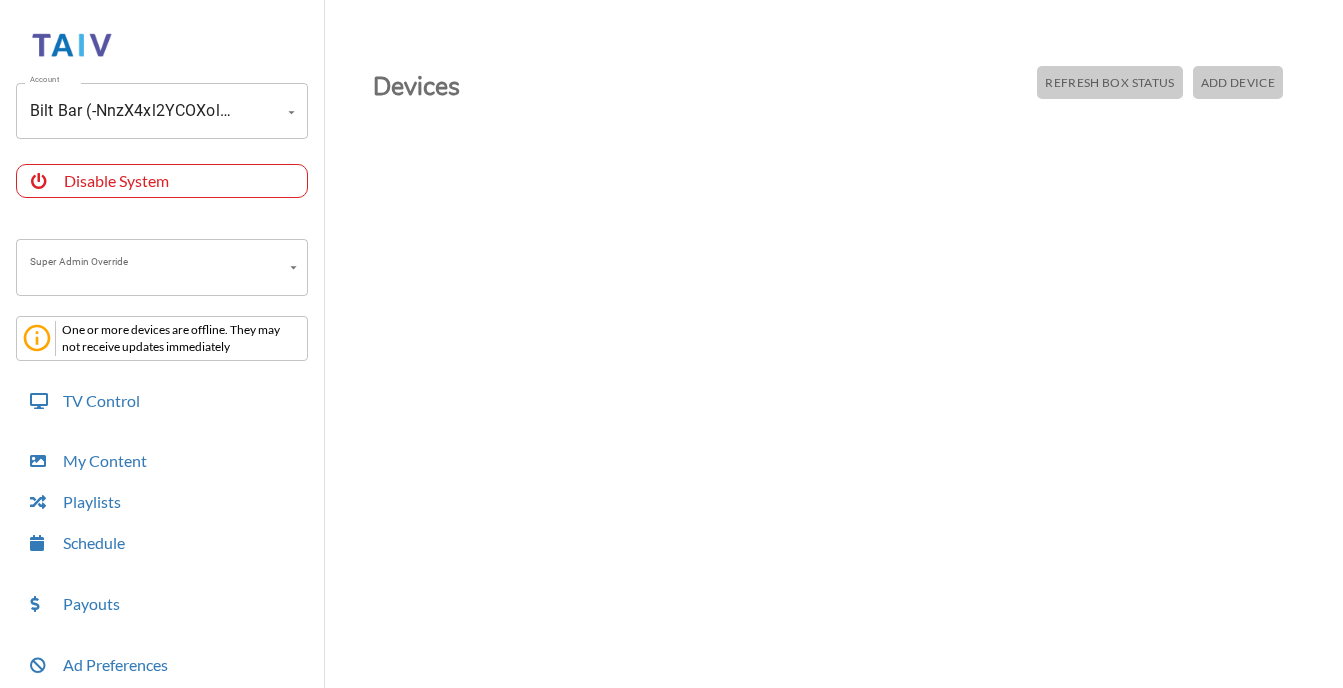 scroll, scrollTop: 0, scrollLeft: 0, axis: both 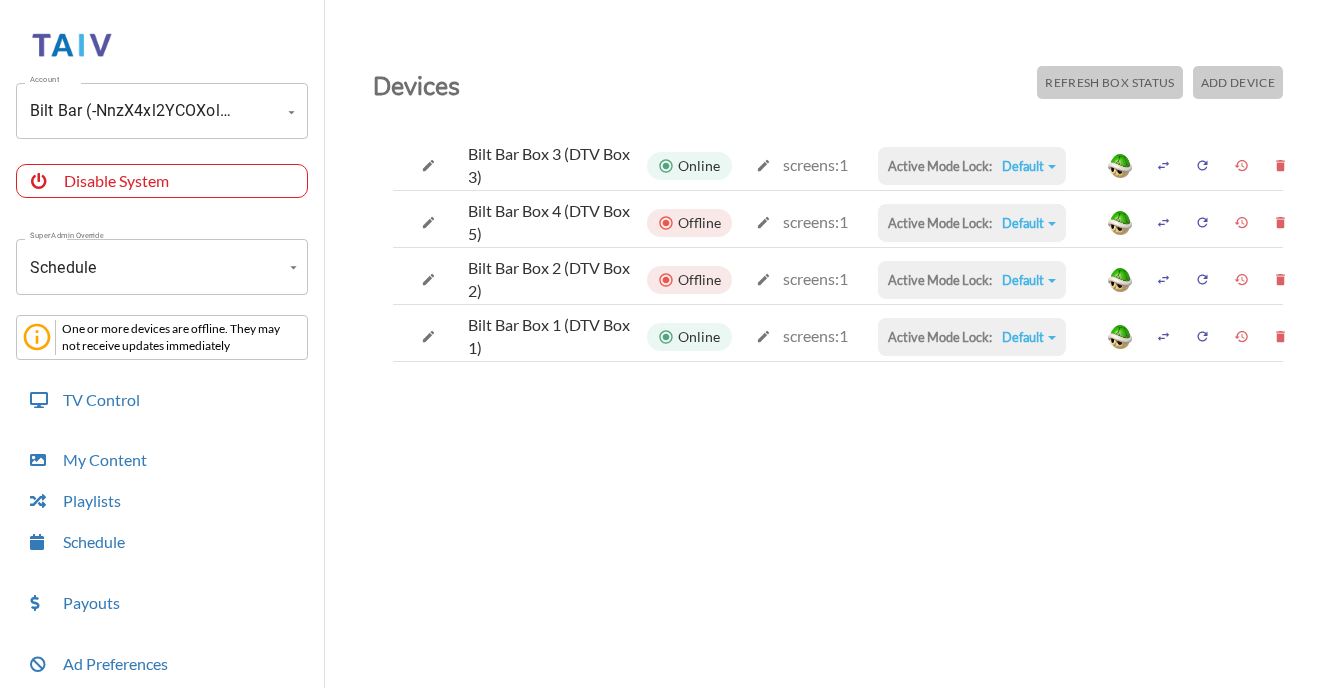 click on "Devices Refresh Box Status Add Device Bilt Bar Box 3 (DTV Box 3) Online screens: 1 Active Mode Lock: Default Default Commercial Replacement Digital Signage System Disabled Bilt Bar Box 4 (DTV Box 5) Offline screens: 1 Active Mode Lock: Default Default Commercial Replacement Digital Signage System Disabled Bilt Bar Box 2 (DTV Box 2) Offline screens: 1 Active Mode Lock: Default Default Commercial Replacement Digital Signage System Disabled Bilt Bar Box 1 (DTV Box 1) Online screens: 1 Active Mode Lock: Default Default Commercial Replacement Digital Signage System Disabled" at bounding box center (838, 394) 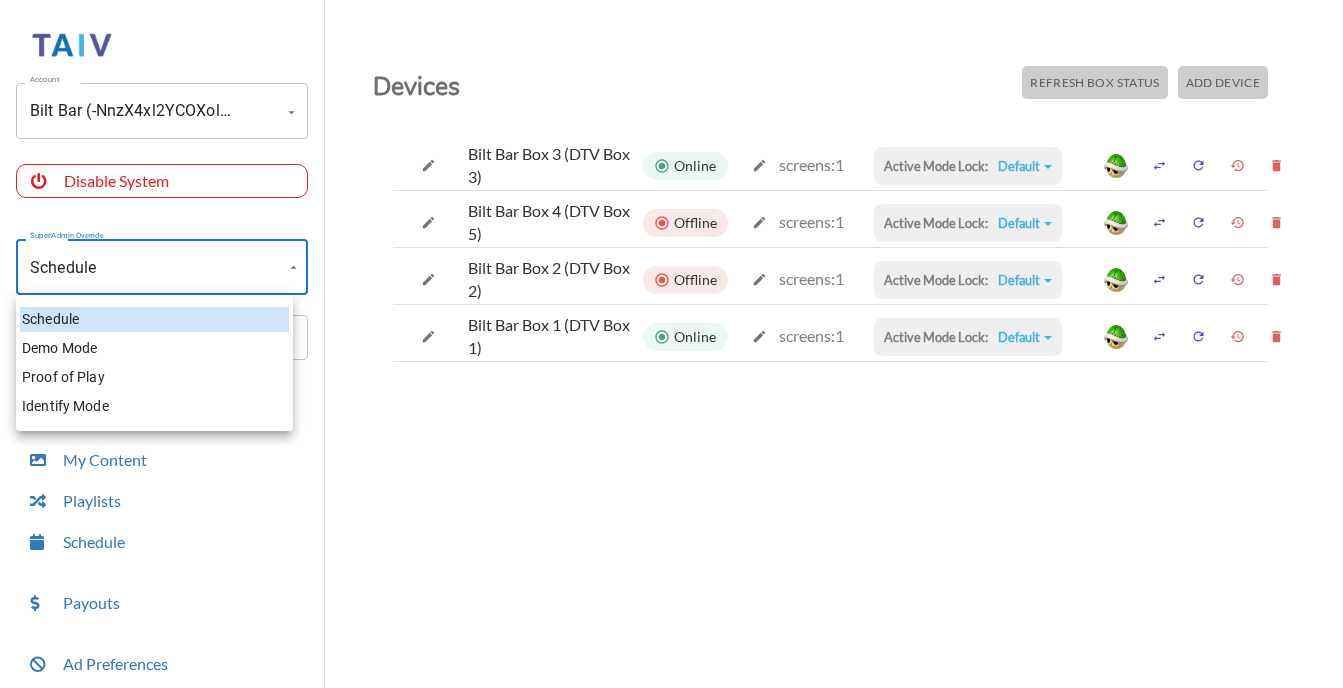 click on "Account Bilt Bar (-NnzX4xl2YCOXolK-XyR) Account Disable System Super Admin Override Schedule Schedule Mode Mode One or more devices are offline. They may not receive updates immediately TV Control My Content Playlists Schedule Payouts Ad Preferences Devices Settings Super Admin Dashboard Ad Manager Log Out Devices Refresh Box Status Add Device Bilt Bar Box 3 (DTV Box 3) Online screens: 1 Active Mode Lock: Default Default Commercial Replacement Digital Signage System Disabled Bilt Bar Box 4 (DTV Box 5) Offline screens: 1 Active Mode Lock: Default Default Commercial Replacement Digital Signage System Disabled Bilt Bar Box 2 (DTV Box 2) Offline screens: 1 Active Mode Lock: Default Default Commercial Replacement Digital Signage System Disabled Bilt Bar Box 1 (DTV Box 1) Online screens: 1 Active Mode Lock: Default Default Commercial Replacement Digital Signage System Disabled" at bounding box center [671, 349] 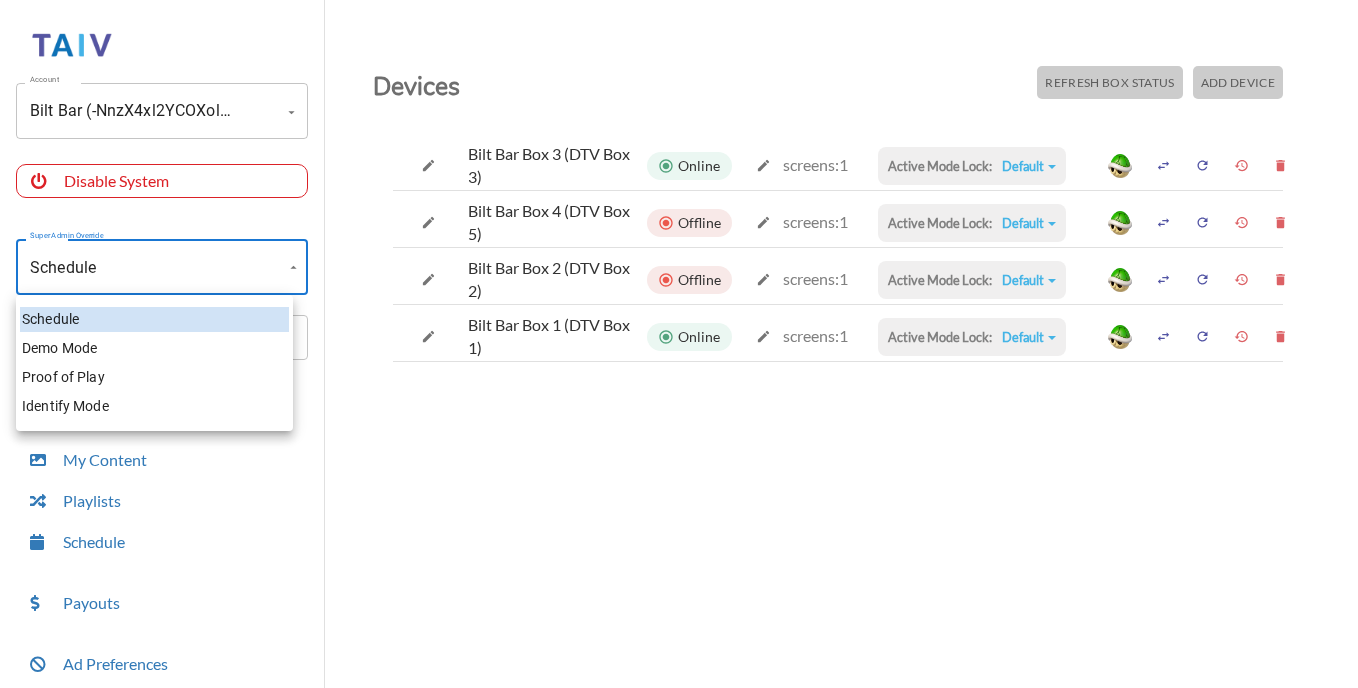 click on "Identify Mode" at bounding box center [154, 406] 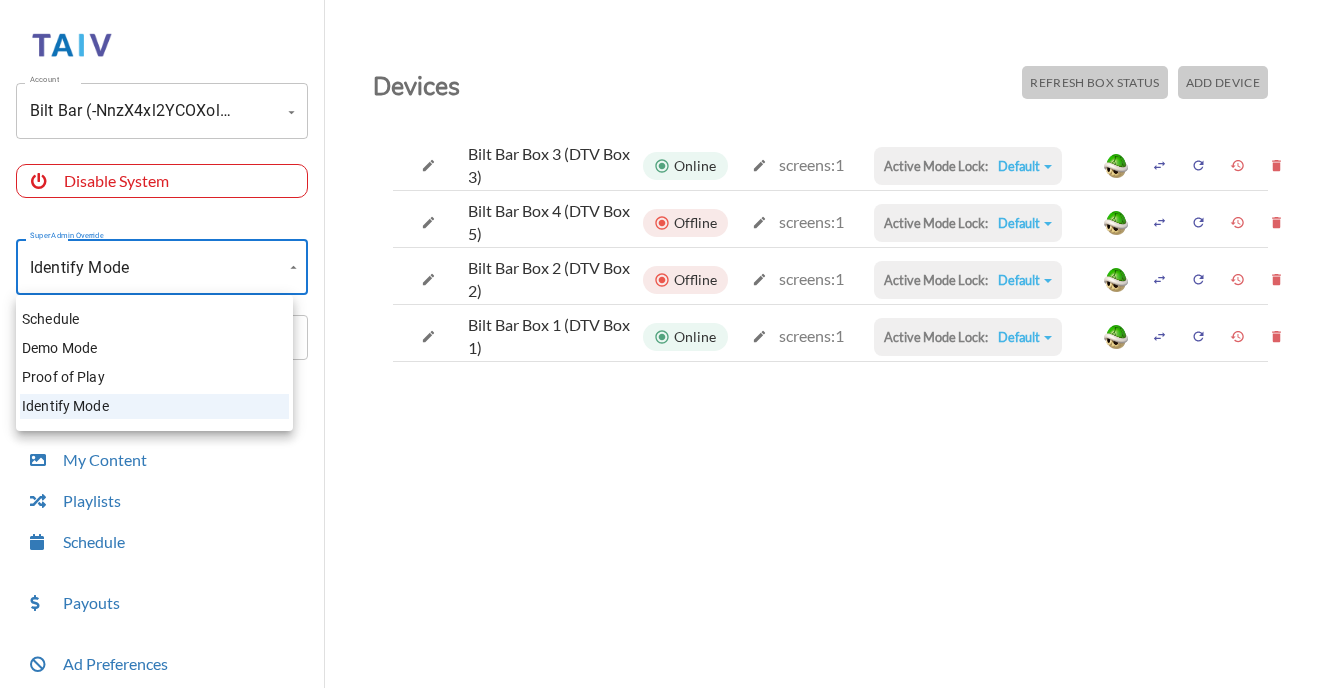 click on "Account Bilt Bar (-NnzX4xl2YCOXolK-XyR) Account Disable System Super Admin Override Identify Mode Identify Mode Mode One or more devices are offline. They may not receive updates immediately TV Control My Content Playlists Schedule Payouts Ad Preferences Devices Settings Super Admin Dashboard Ad Manager Log Out Devices Refresh Box Status Add Device Bilt Bar Box 3 (DTV Box 3) Online screens: 1 Active Mode Lock: Default Default Commercial Replacement Digital Signage System Disabled Bilt Bar Box 4 (DTV Box 5) Offline screens: 1 Active Mode Lock: Default Default Commercial Replacement Digital Signage System Disabled Bilt Bar Box 2 (DTV Box 2) Offline screens: 1 Active Mode Lock: Default Default Commercial Replacement Digital Signage System Disabled Bilt Bar Box 1 (DTV Box 1) Online screens: 1 Active Mode Lock: Default Default Commercial Replacement Digital Signage System Disabled Schedule Demo Mode Proof of Play Identify Mode" at bounding box center [671, 349] 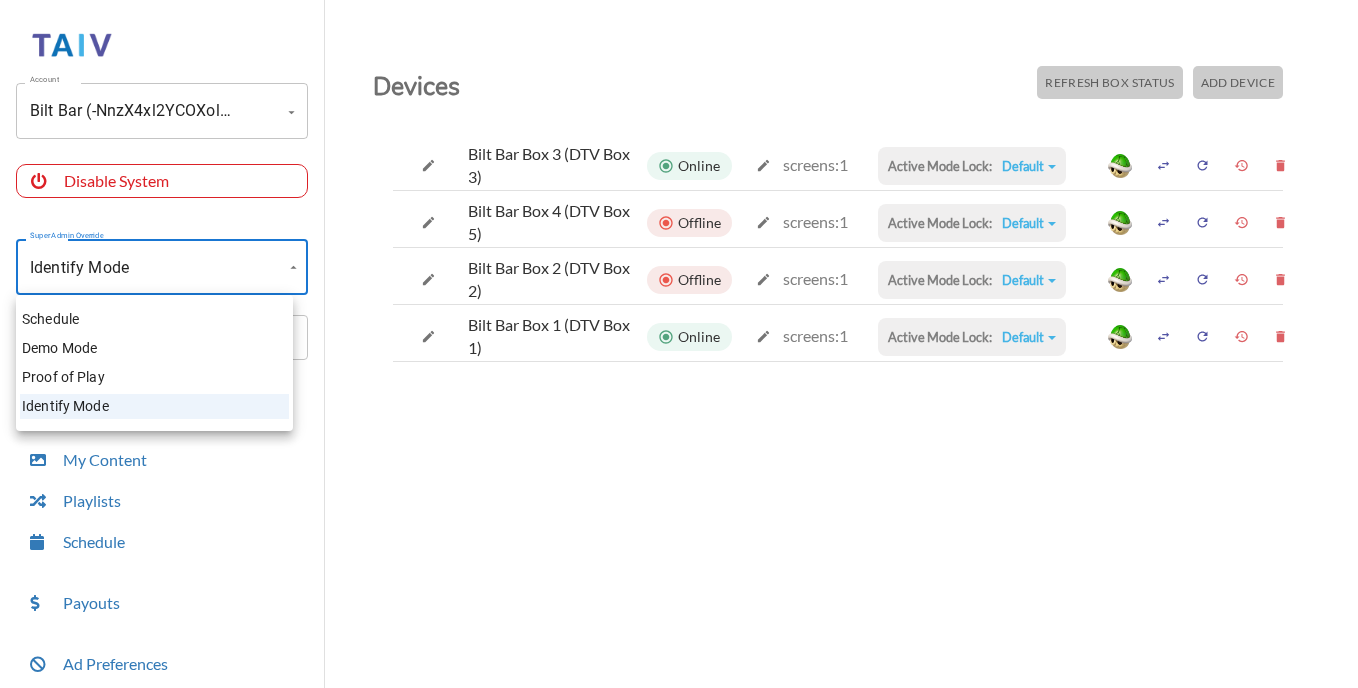 click on "Schedule" at bounding box center [154, 319] 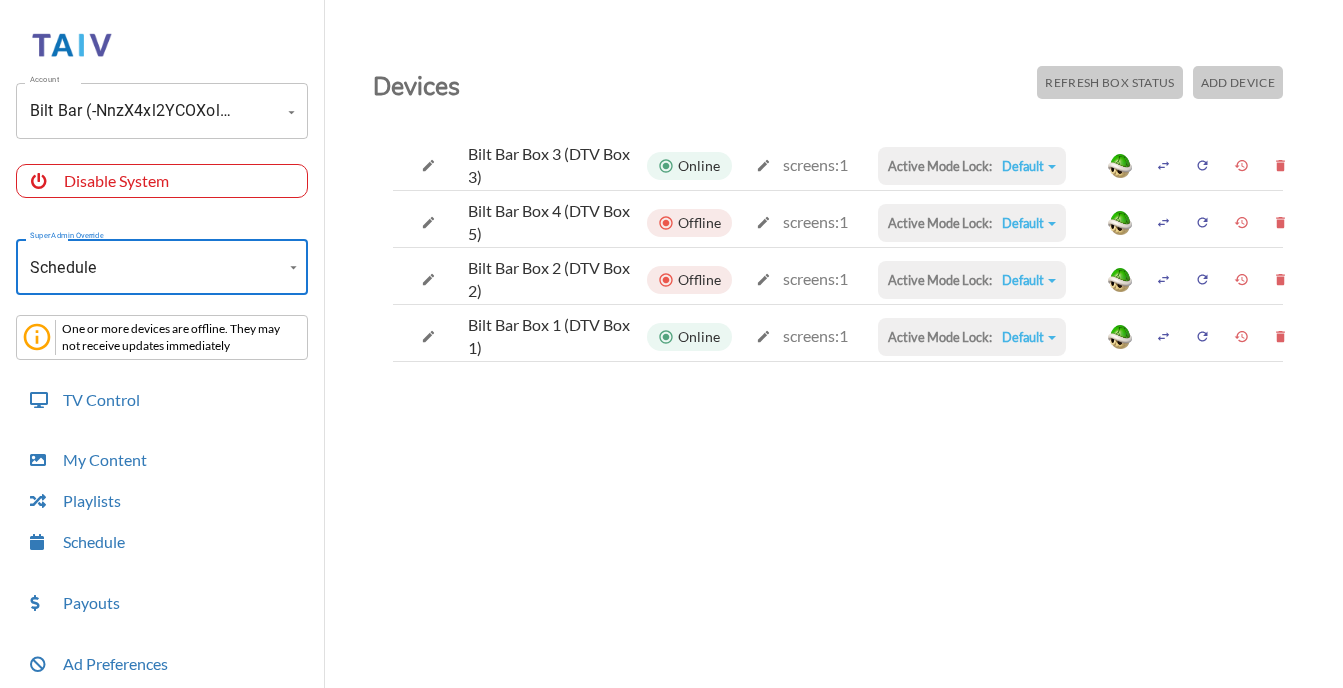 click on "Account Bilt Bar (-NnzX4xl2YCOXolK-XyR) Account Disable System Super Admin Override Schedule Schedule Mode Mode One or more devices are offline. They may not receive updates immediately TV Control My Content Playlists Schedule Payouts Ad Preferences Devices Settings Super Admin Dashboard Ad Manager Log Out Devices Refresh Box Status Add Device Bilt Bar Box 3 (DTV Box 3) Online screens: 1 Active Mode Lock: Default Default Commercial Replacement Digital Signage System Disabled Bilt Bar Box 4 (DTV Box 5) Offline screens: 1 Active Mode Lock: Default Default Commercial Replacement Digital Signage System Disabled Bilt Bar Box 2 (DTV Box 2) Offline screens: 1 Active Mode Lock: Default Default Commercial Replacement Digital Signage System Disabled Bilt Bar Box 1 (DTV Box 1) Online screens: 1 Active Mode Lock: Default Default Commercial Replacement Digital Signage System Disabled" at bounding box center (671, 349) 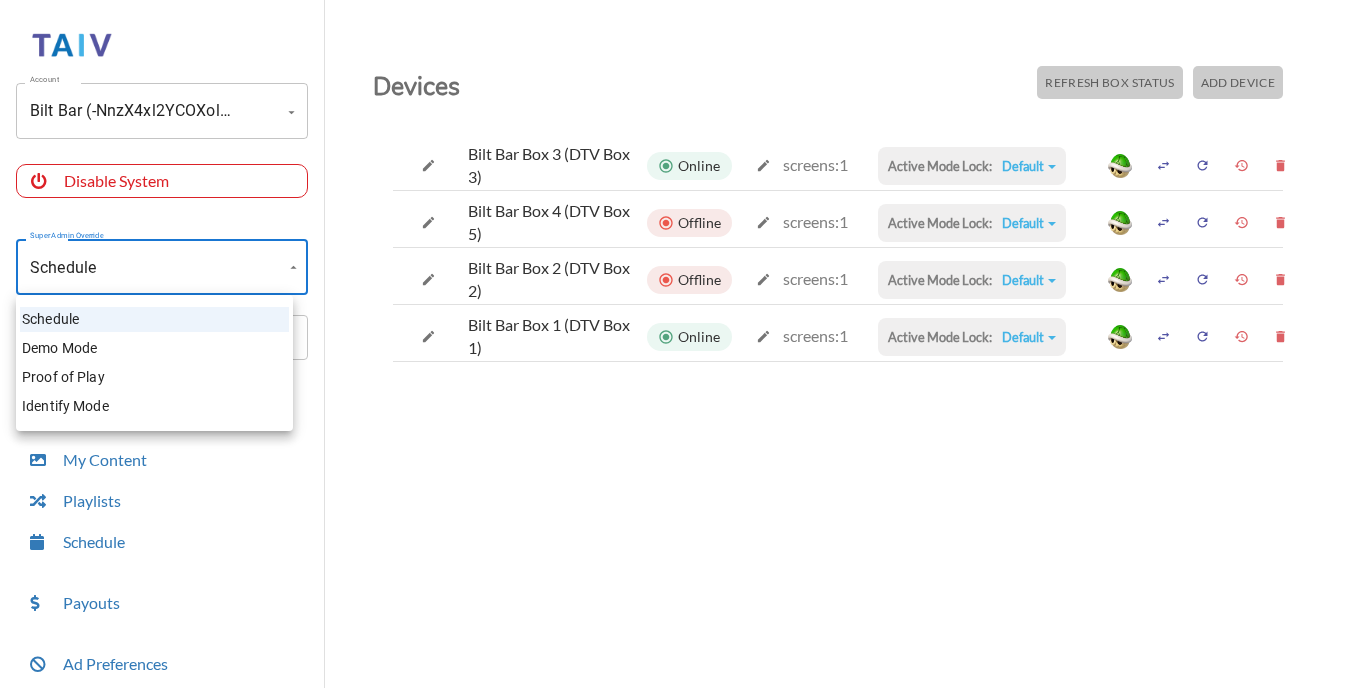 click on "Identify Mode" at bounding box center (154, 406) 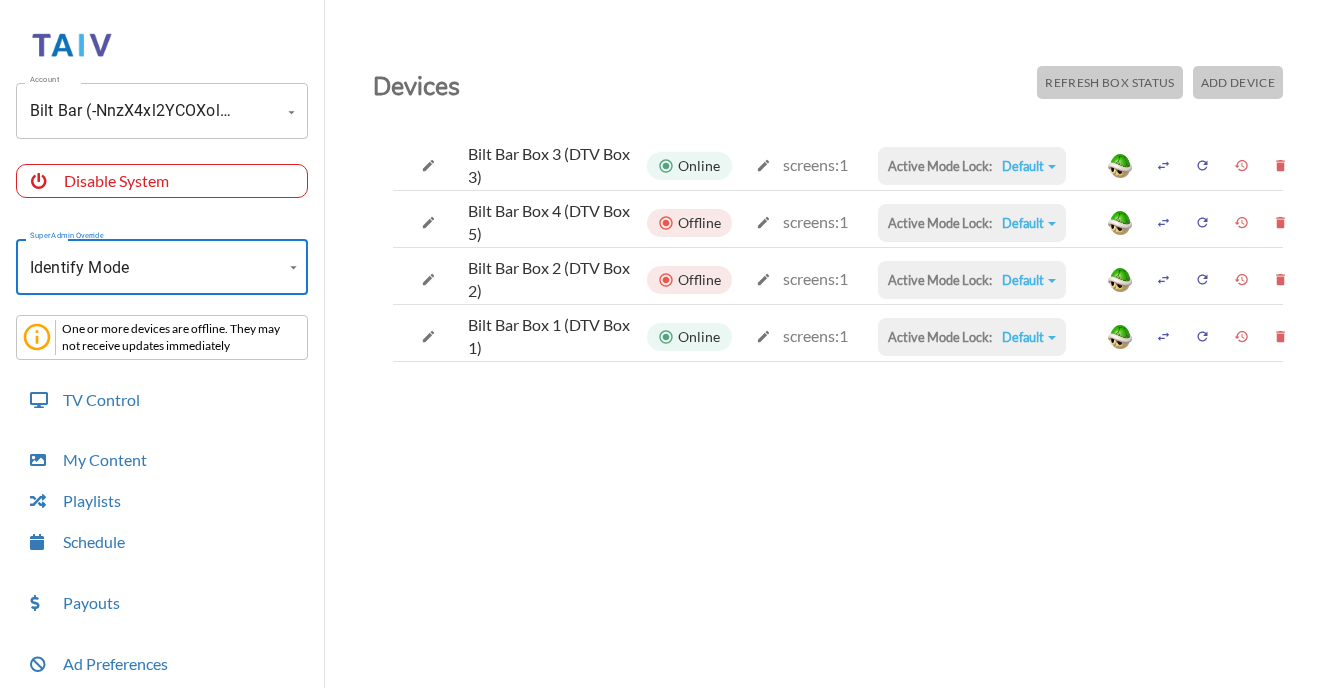 click on "Account Bilt Bar (-NnzX4xl2YCOXolK-XyR) Account Disable System Super Admin Override Identify Mode Identify Mode Mode One or more devices are offline. They may not receive updates immediately TV Control My Content Playlists Schedule Payouts Ad Preferences Devices Settings Super Admin Dashboard Ad Manager Log Out Devices Refresh Box Status Add Device Bilt Bar Box 3 (DTV Box 3) Online screens: 1 Active Mode Lock: Default Default Commercial Replacement Digital Signage System Disabled Bilt Bar Box 4 (DTV Box 5) Offline screens: 1 Active Mode Lock: Default Default Commercial Replacement Digital Signage System Disabled Bilt Bar Box 2 (DTV Box 2) Offline screens: 1 Active Mode Lock: Default Default Commercial Replacement Digital Signage System Disabled Bilt Bar Box 1 (DTV Box 1) Online screens: 1 Active Mode Lock: Default Default Commercial Replacement Digital Signage System Disabled" at bounding box center (671, 349) 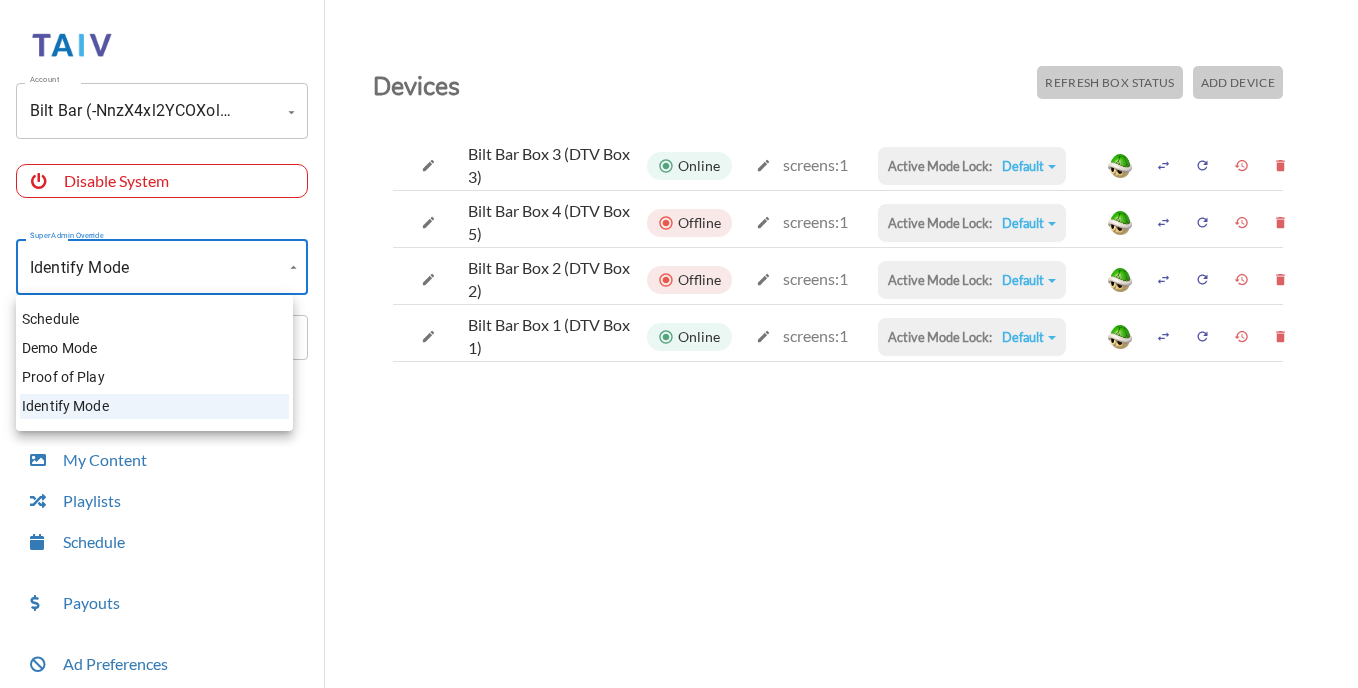 click on "Schedule" at bounding box center [154, 319] 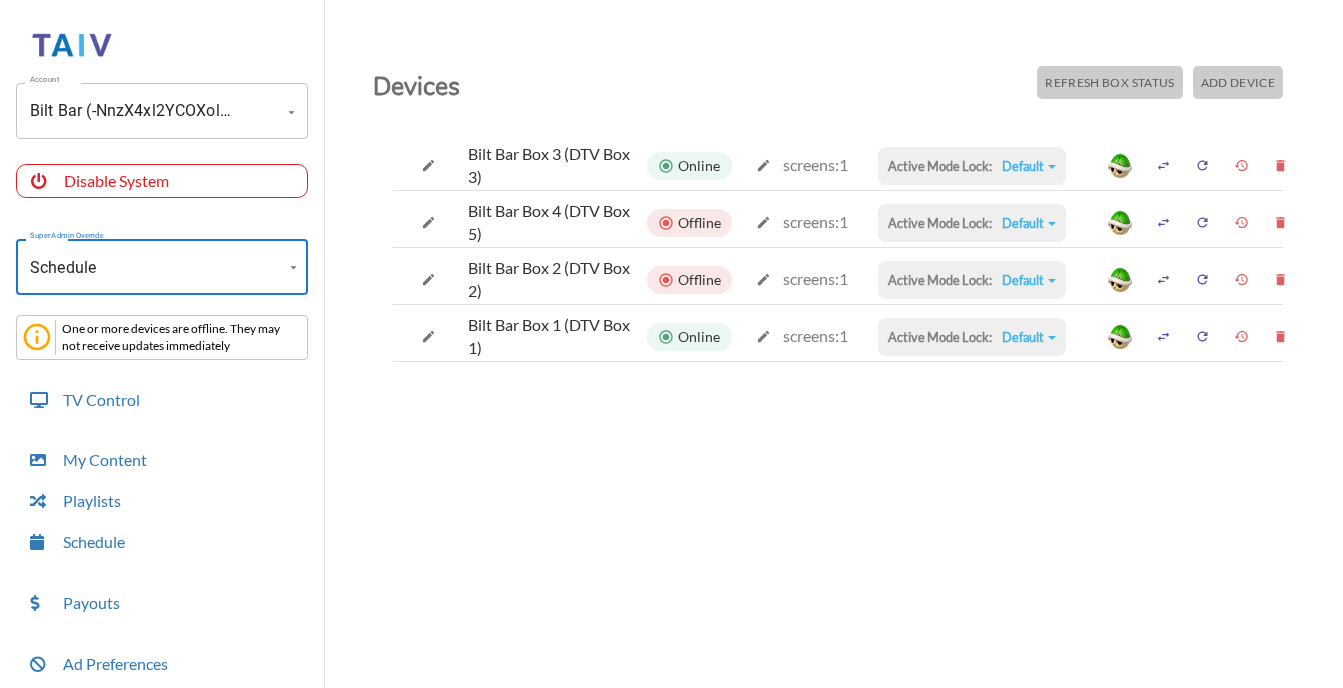 click on "Default" at bounding box center (1029, 166) 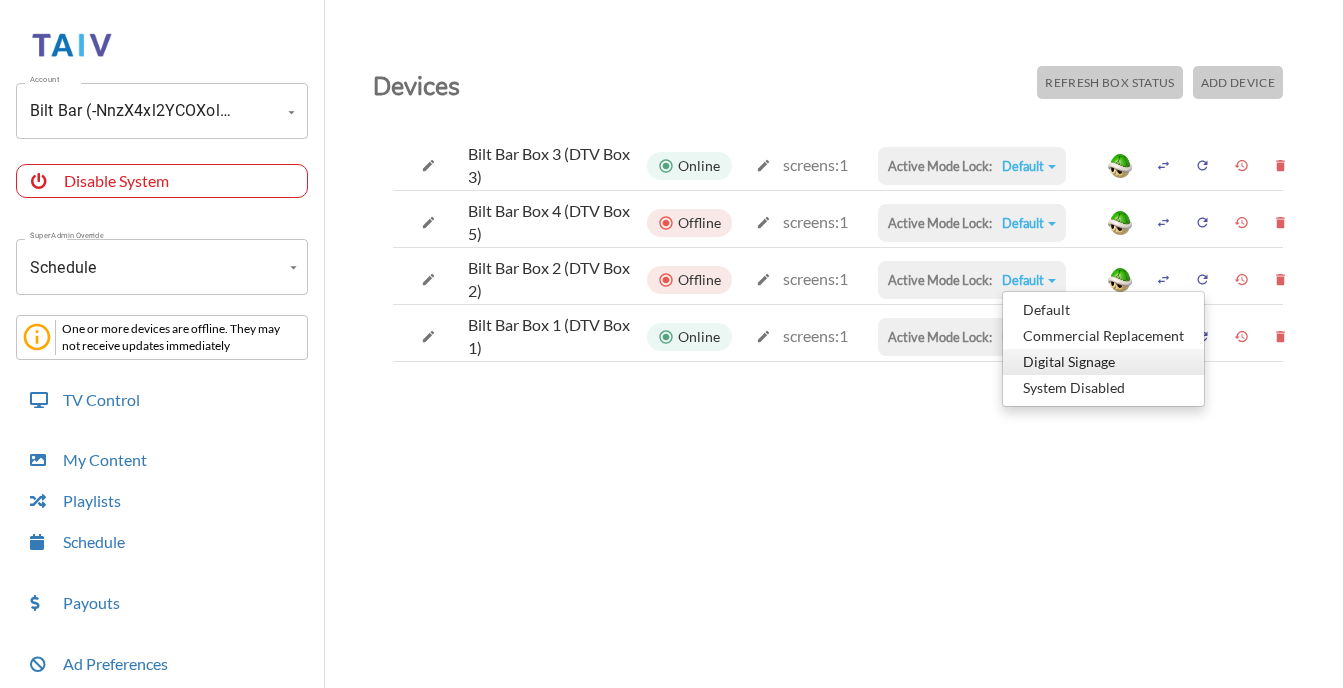 click on "Digital Signage" at bounding box center (1103, 310) 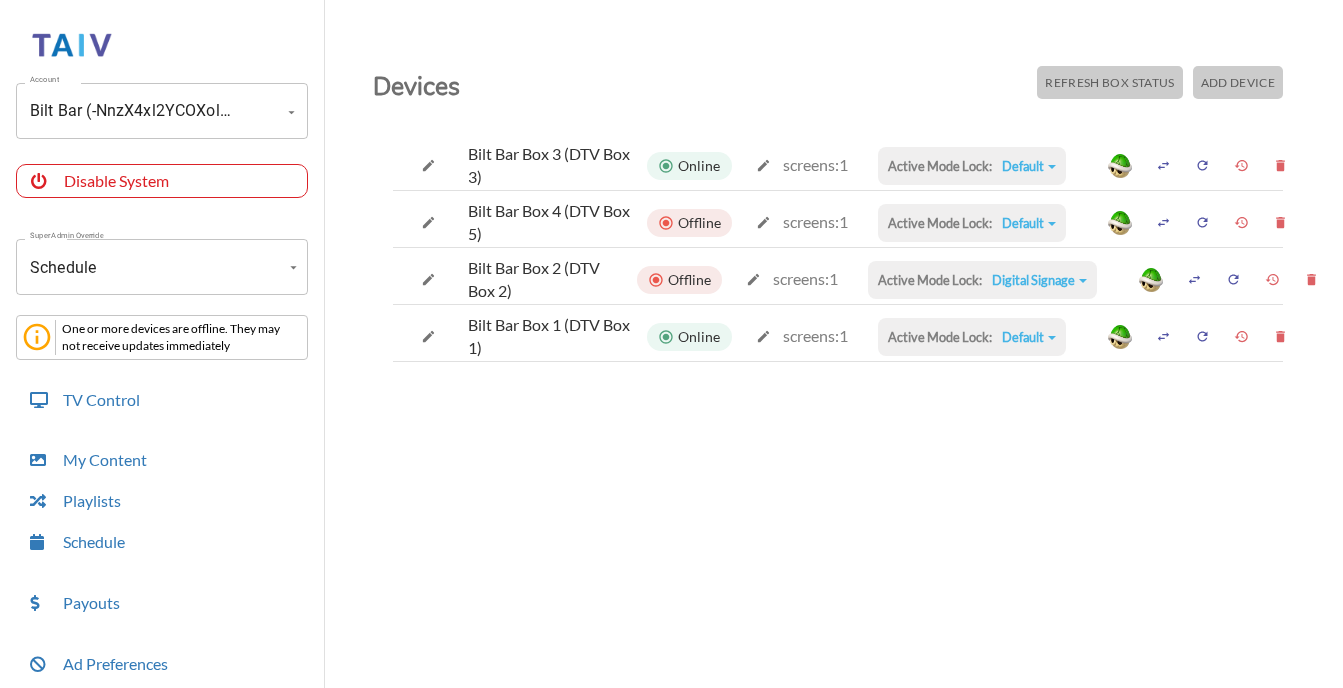 click on "Digital Signage" at bounding box center [1029, 166] 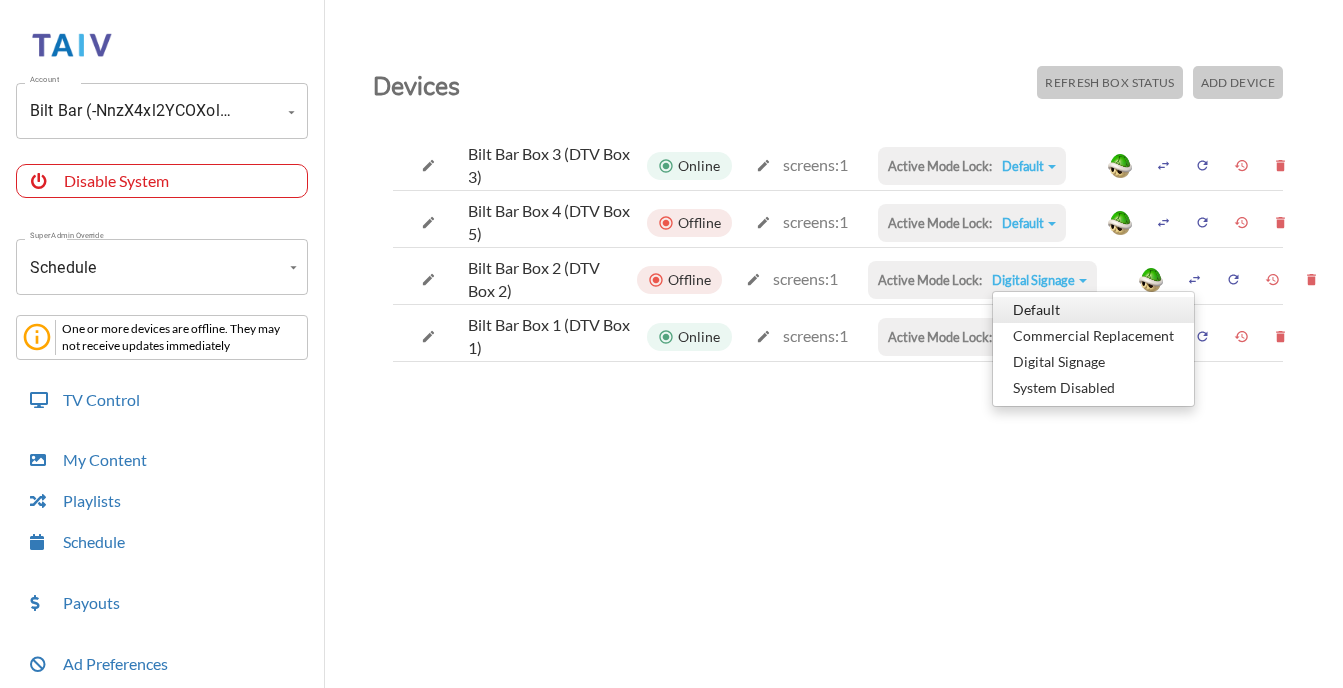 click on "Default" at bounding box center [1093, 310] 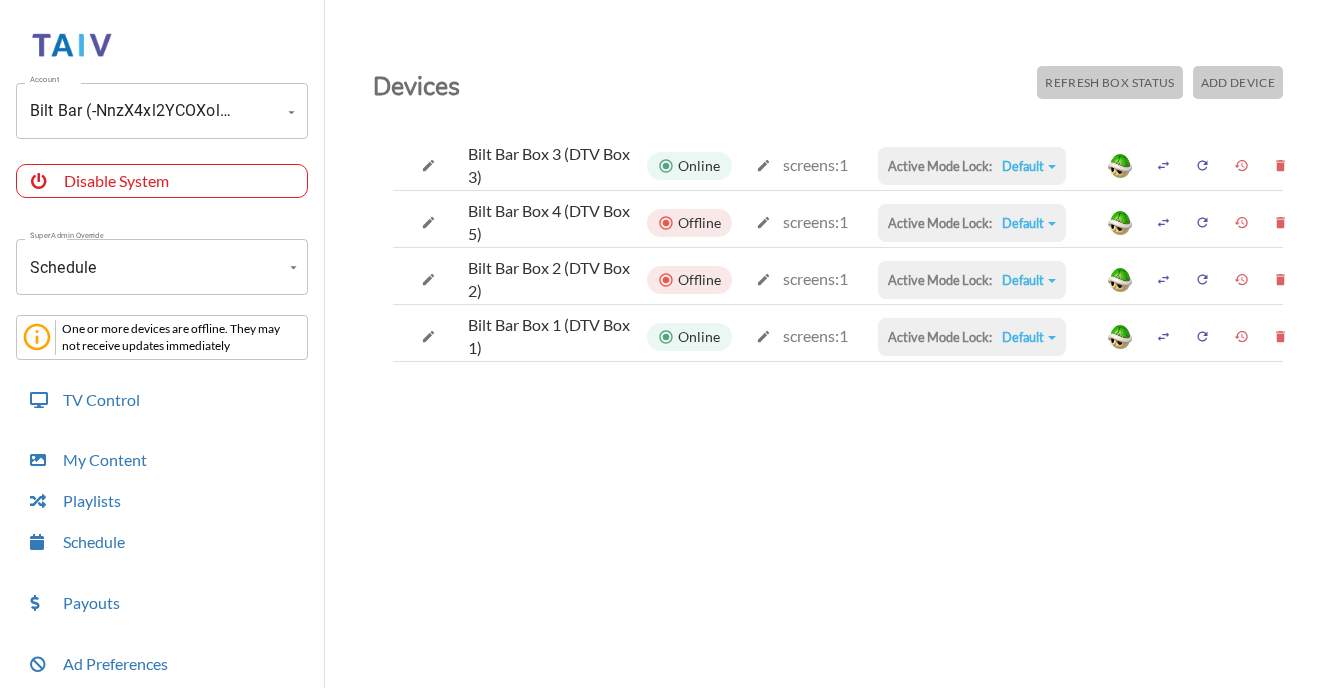 click on "Account Bilt Bar (-NnzX4xl2YCOXolK-XyR) Account Disable System Super Admin Override Schedule Schedule Mode Mode One or more devices are offline. They may not receive updates immediately TV Control My Content Playlists Schedule Payouts Ad Preferences Devices Settings Super Admin Dashboard Ad Manager Log Out Devices Refresh Box Status Add Device Bilt Bar Box 3 (DTV Box 3) Online screens: 1 Active Mode Lock: Default Default Commercial Replacement Digital Signage System Disabled Bilt Bar Box 4 (DTV Box 5) Offline screens: 1 Active Mode Lock: Default Default Commercial Replacement Digital Signage System Disabled Bilt Bar Box 2 (DTV Box 2) Offline screens: 1 Active Mode Lock: Default Default Commercial Replacement Digital Signage System Disabled Bilt Bar Box 1 (DTV Box 1) Online screens: 1 Active Mode Lock: Default Default Commercial Replacement Digital Signage System Disabled" at bounding box center [671, 349] 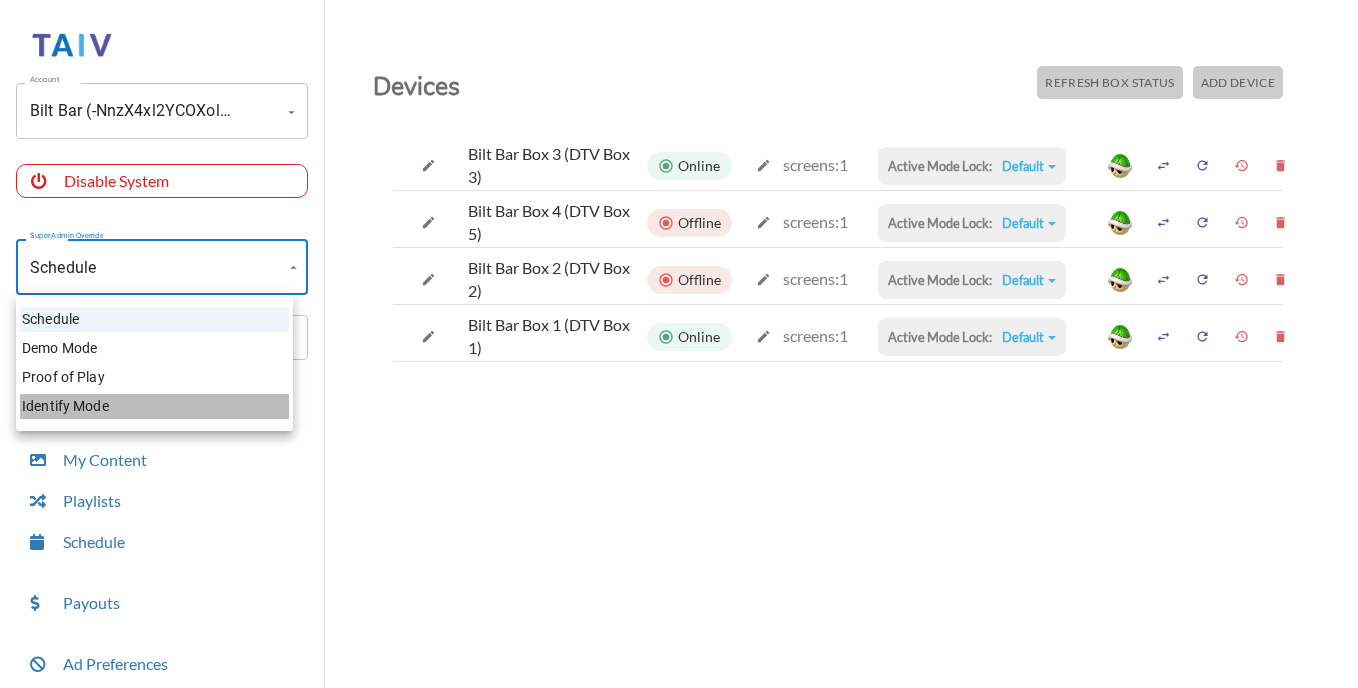 click on "Identify Mode" at bounding box center [154, 406] 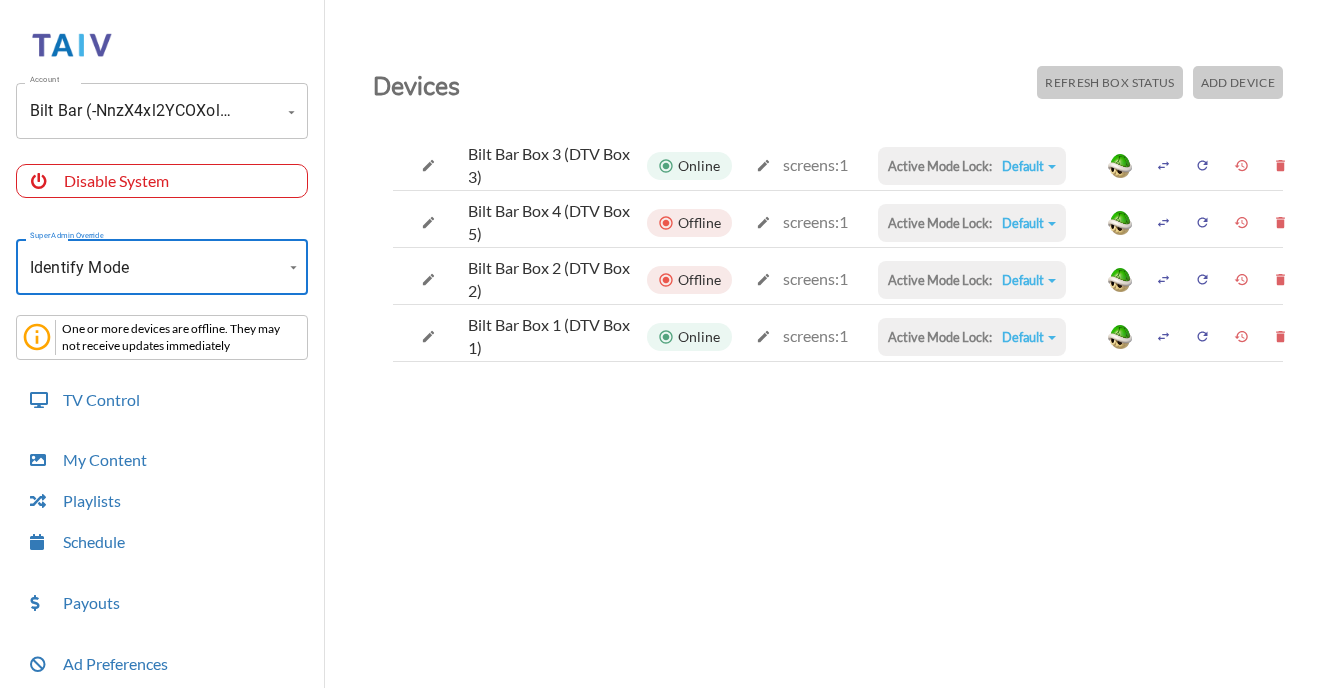 click on "Account Bilt Bar (-NnzX4xl2YCOXolK-XyR) Account Disable System Super Admin Override Identify Mode Identify Mode Mode One or more devices are offline. They may not receive updates immediately TV Control My Content Playlists Schedule Payouts Ad Preferences Devices Settings Super Admin Dashboard Ad Manager Log Out Devices Refresh Box Status Add Device Bilt Bar Box 3 (DTV Box 3) Online screens: 1 Active Mode Lock: Default Default Commercial Replacement Digital Signage System Disabled Bilt Bar Box 4 (DTV Box 5) Offline screens: 1 Active Mode Lock: Default Default Commercial Replacement Digital Signage System Disabled Bilt Bar Box 2 (DTV Box 2) Offline screens: 1 Active Mode Lock: Default Default Commercial Replacement Digital Signage System Disabled Bilt Bar Box 1 (DTV Box 1) Online screens: 1 Active Mode Lock: Default Default Commercial Replacement Digital Signage System Disabled" at bounding box center (671, 349) 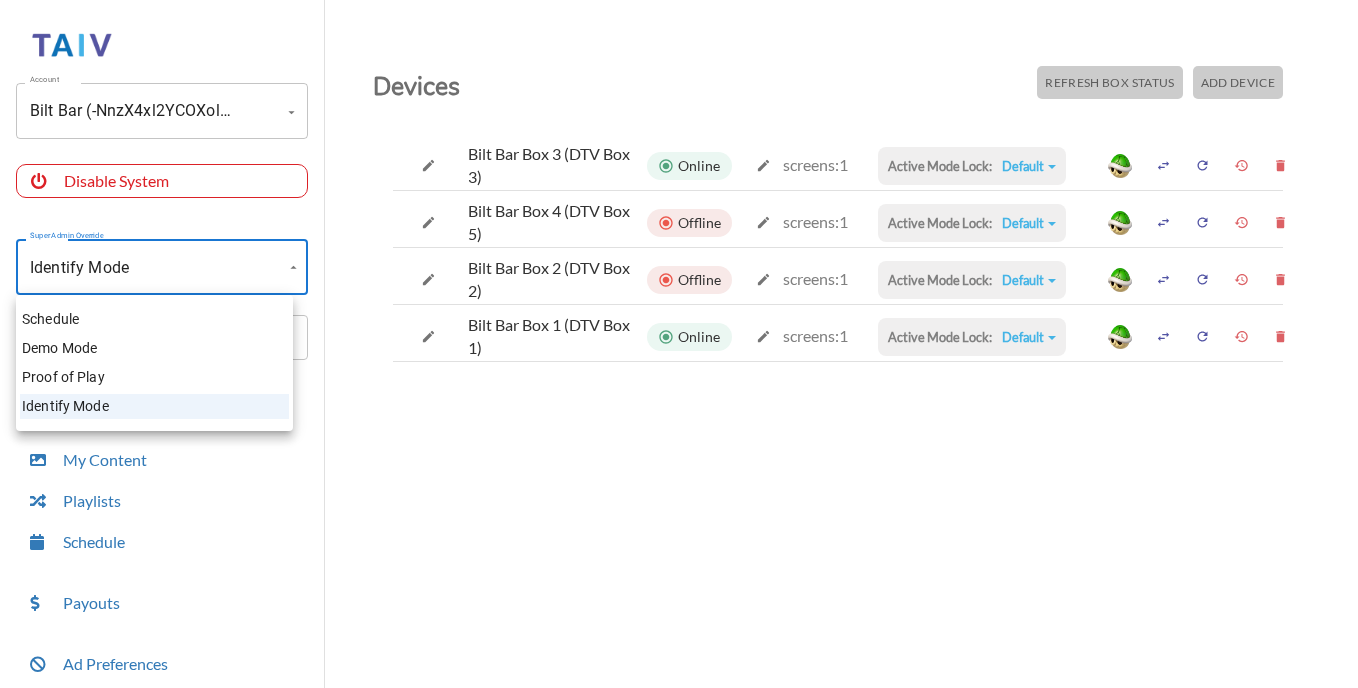 click on "Schedule" at bounding box center (154, 319) 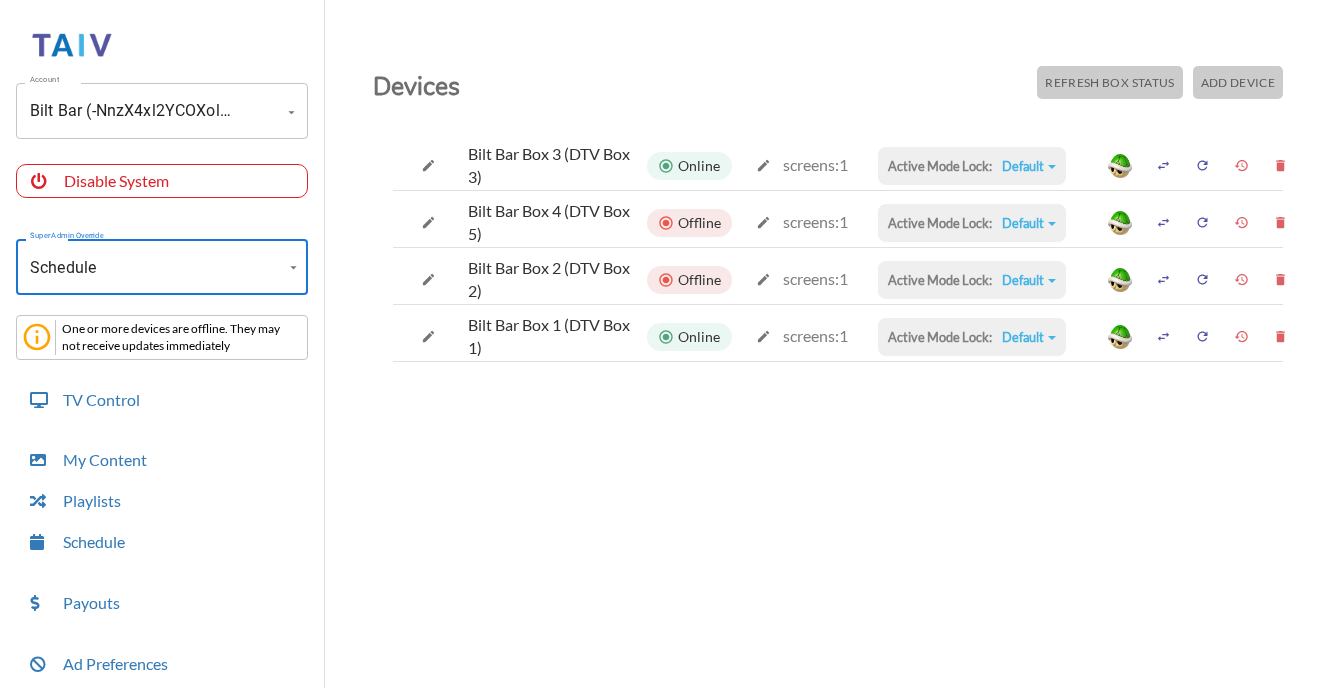 click at bounding box center (1163, 165) 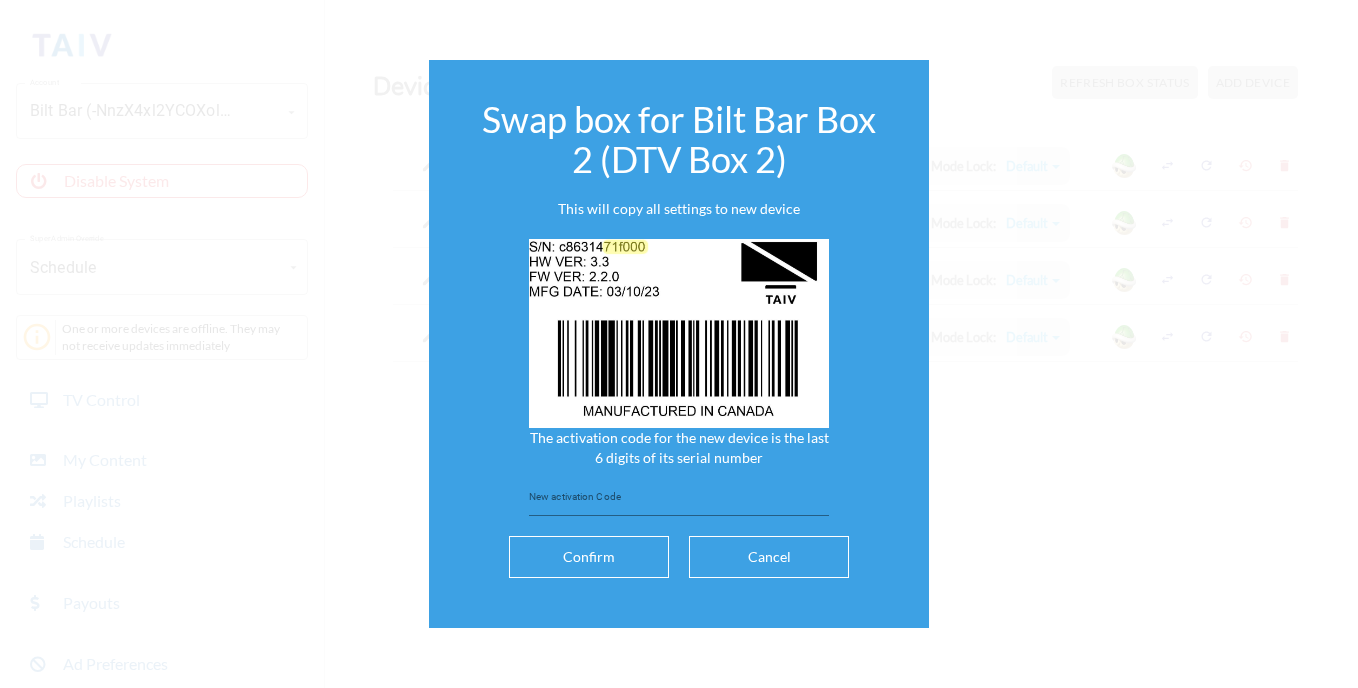 click at bounding box center [679, 500] 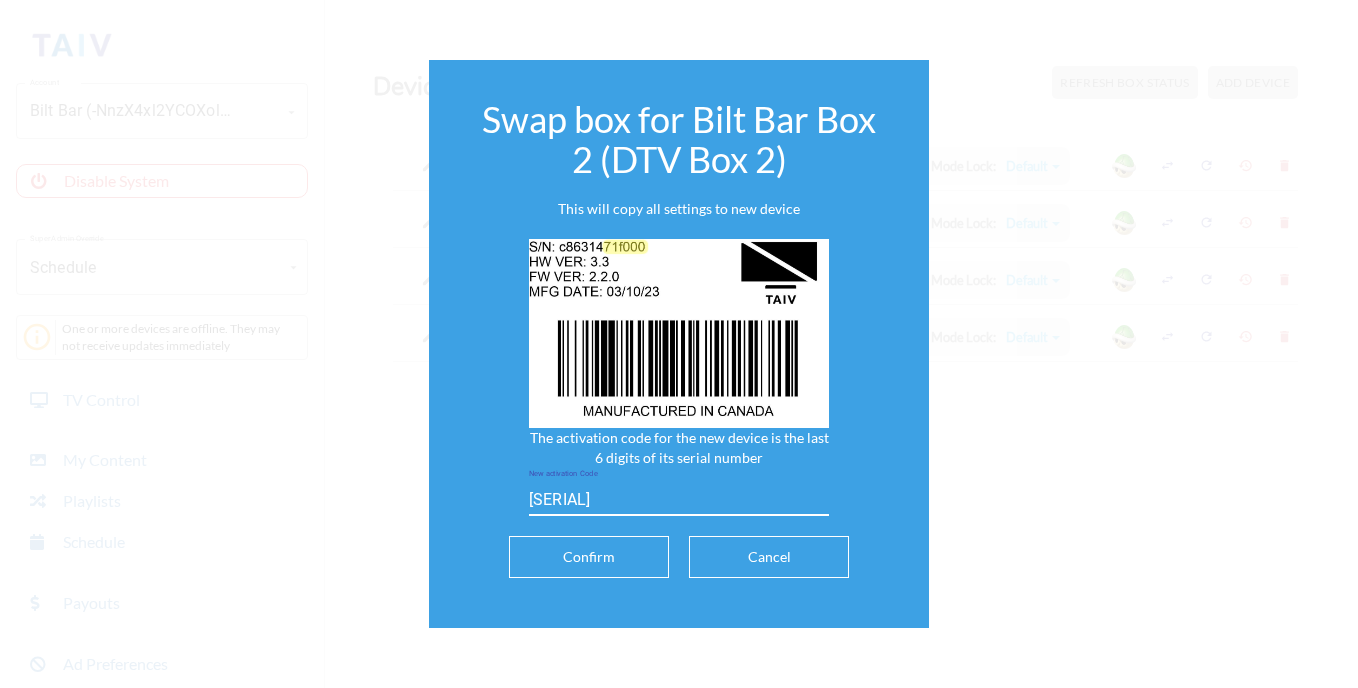 type on "[SERIAL]" 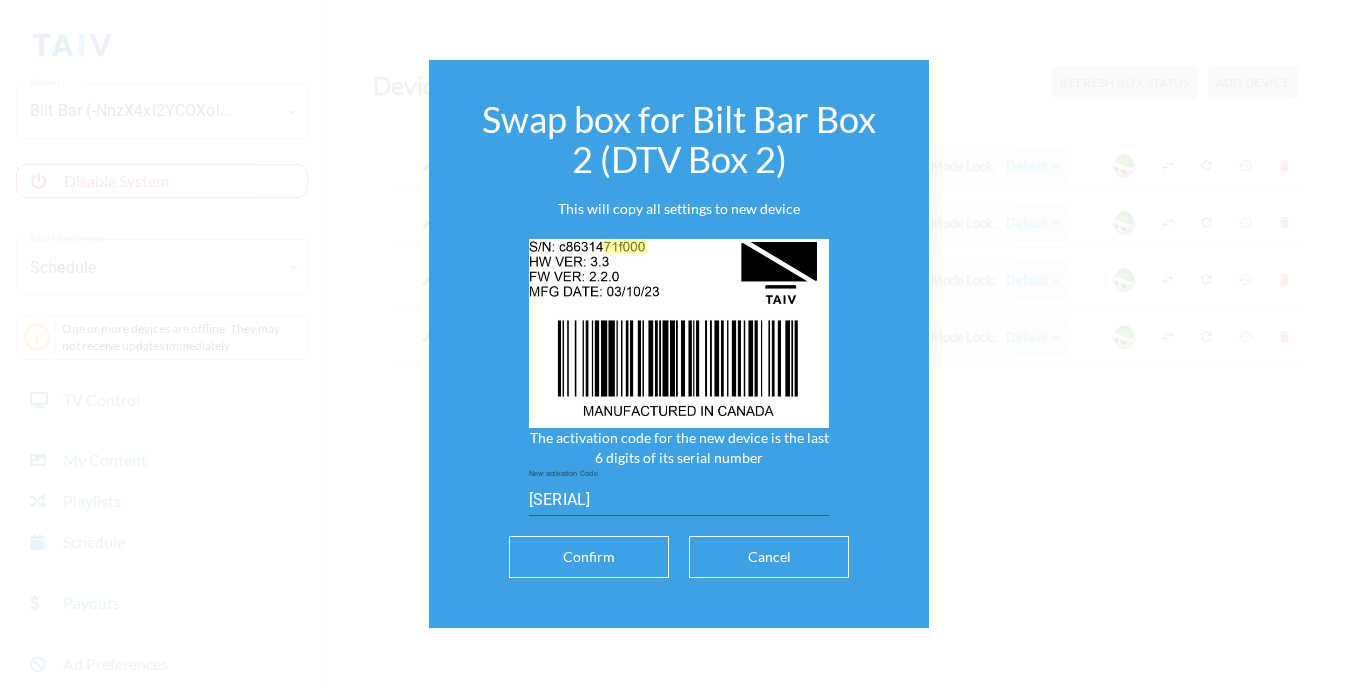 click on "Confirm" at bounding box center (589, 557) 